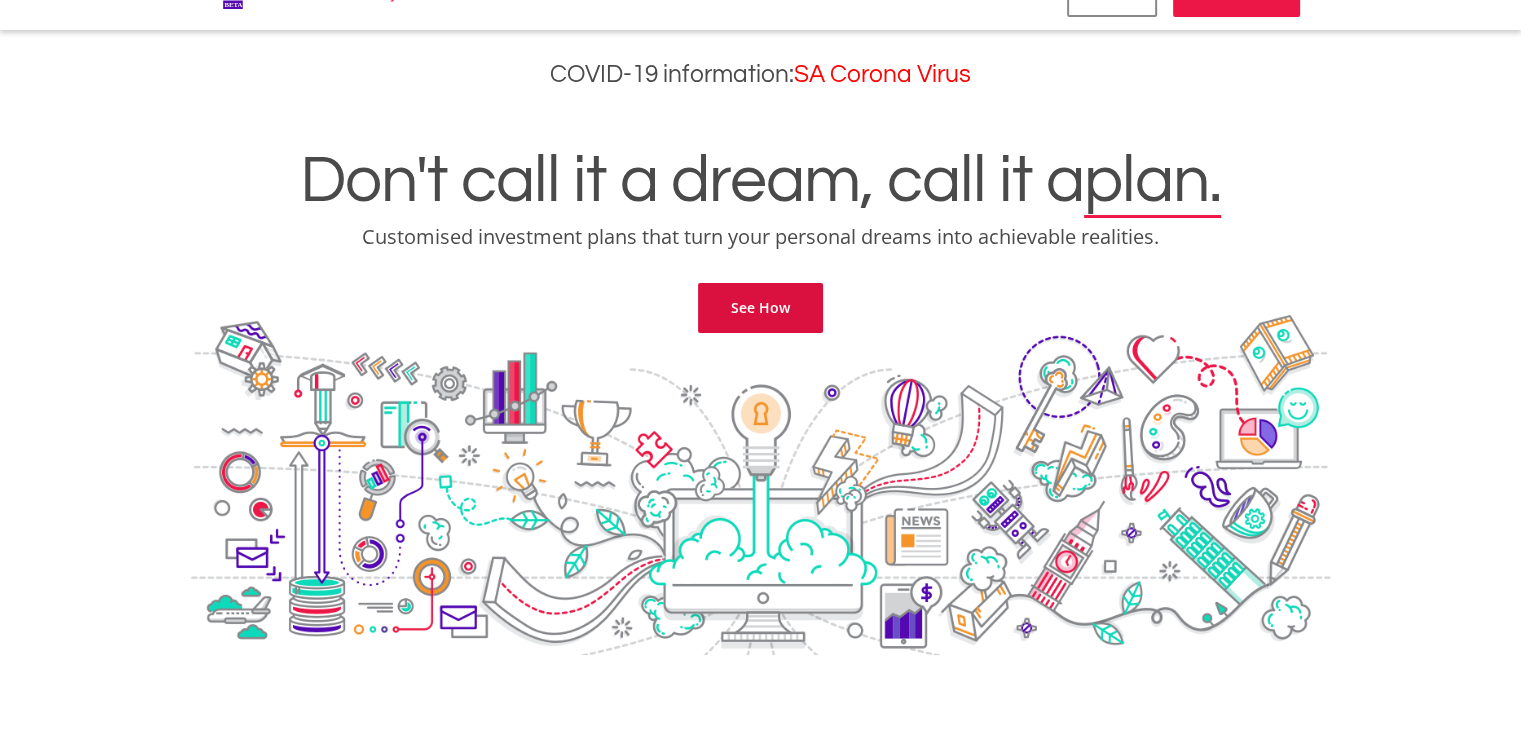 scroll, scrollTop: 0, scrollLeft: 0, axis: both 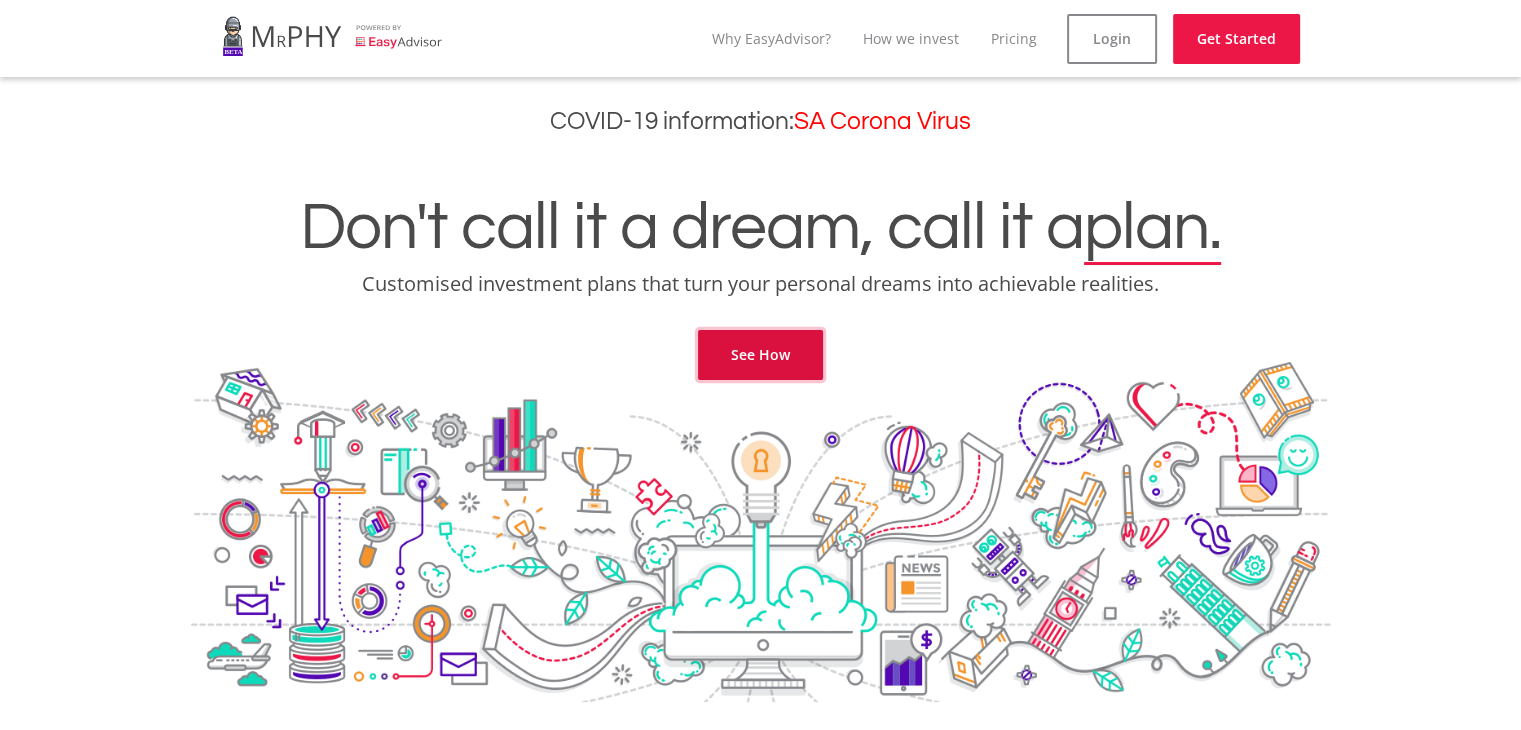click on "See How" at bounding box center [760, 355] 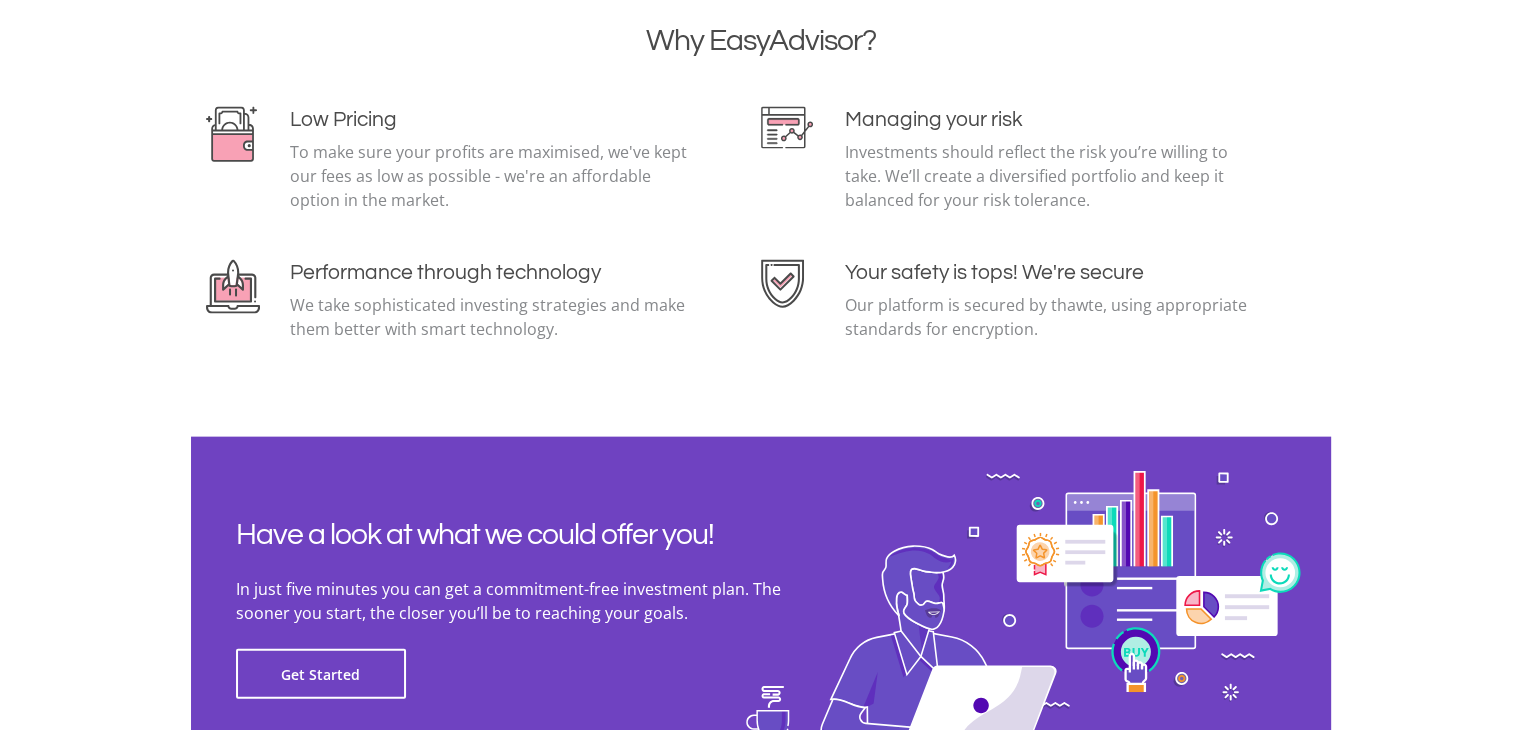 scroll, scrollTop: 4492, scrollLeft: 0, axis: vertical 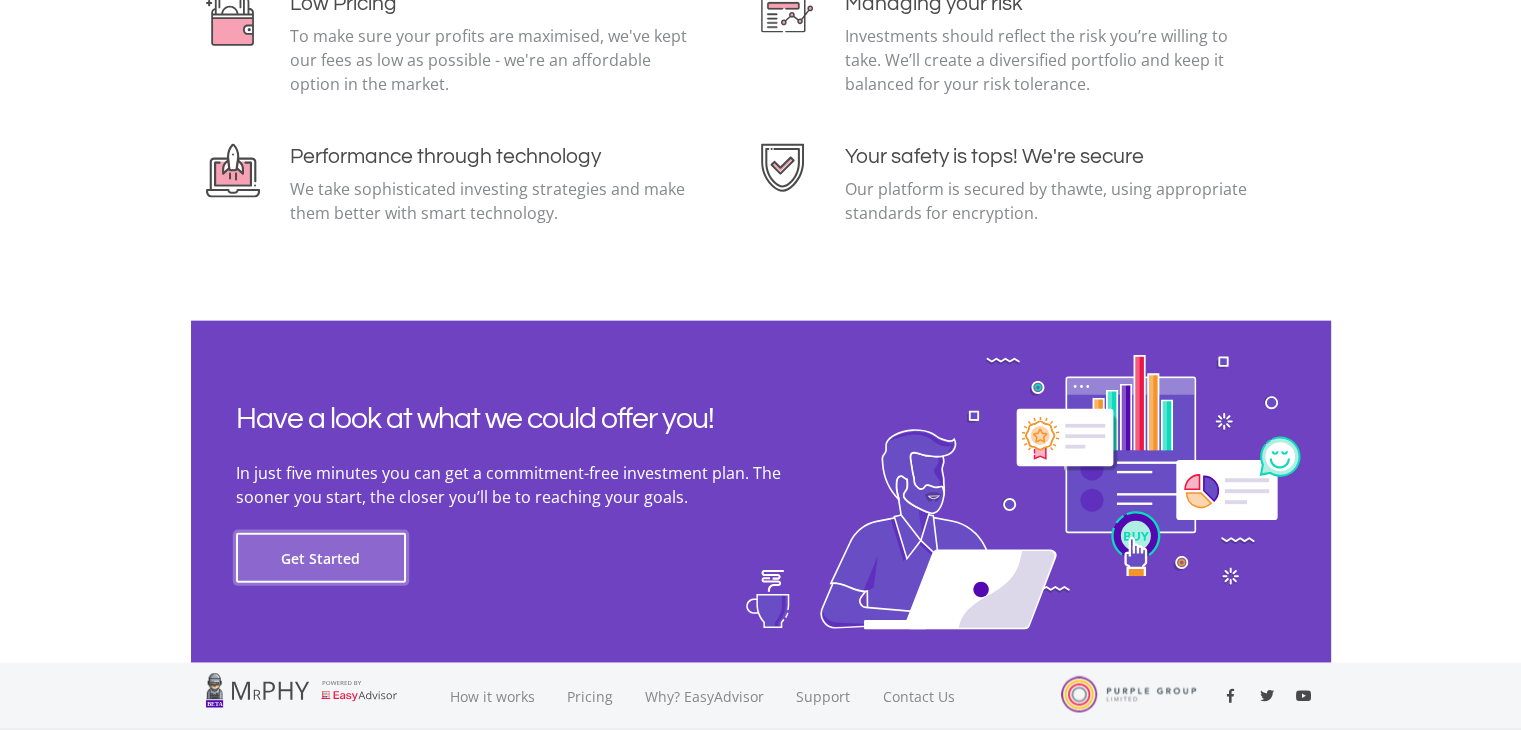 click on "Get Started" 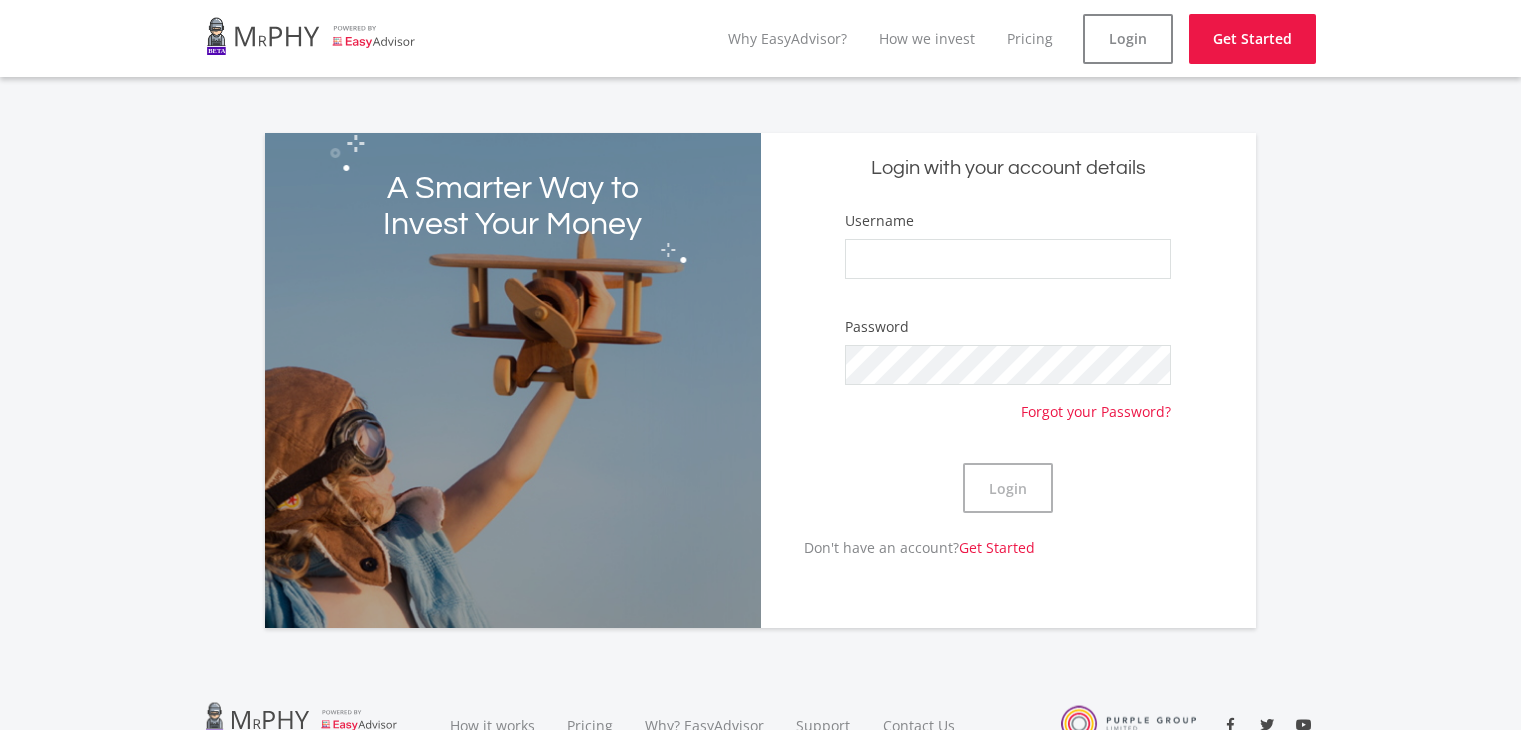 scroll, scrollTop: 0, scrollLeft: 0, axis: both 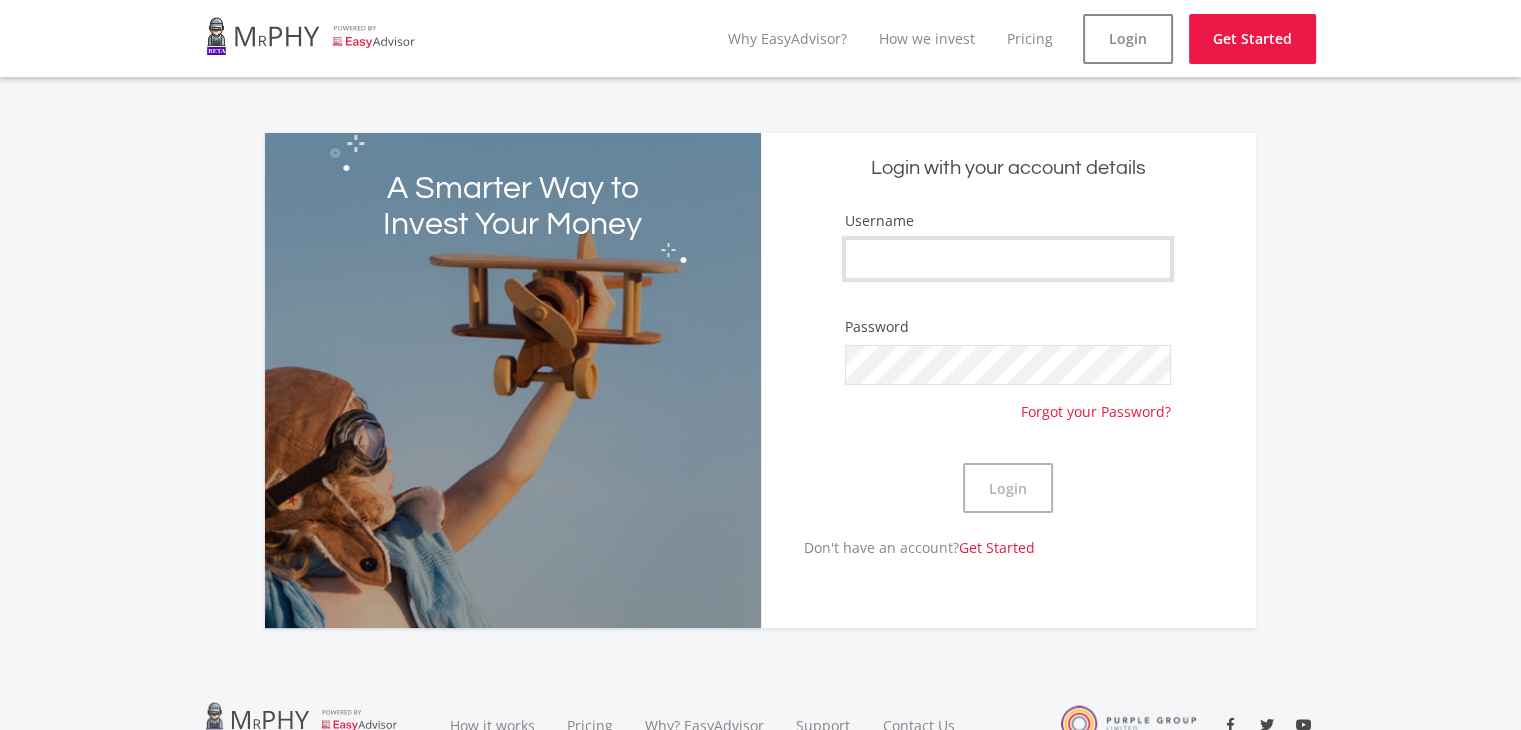 click on "Username" at bounding box center (1008, 259) 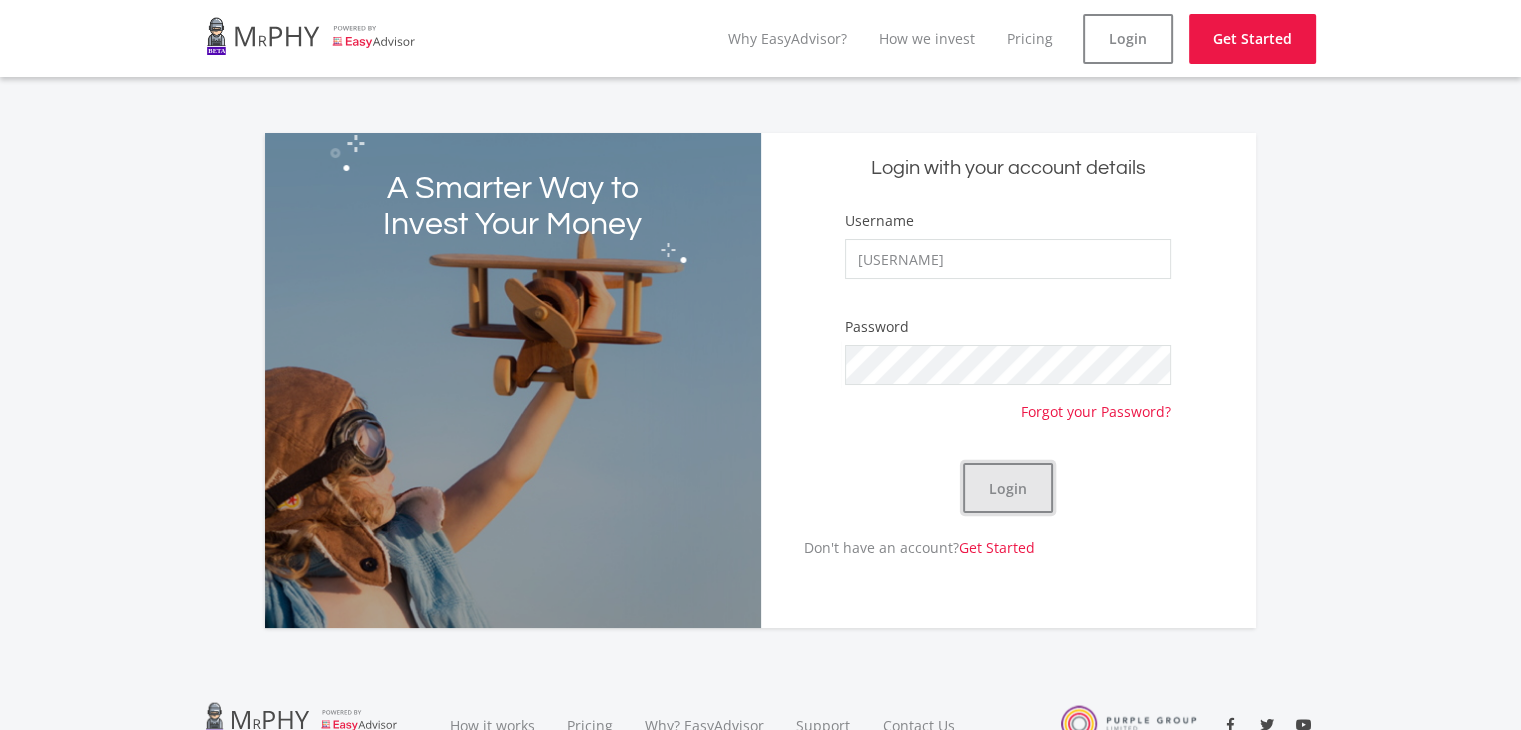 click on "Login" 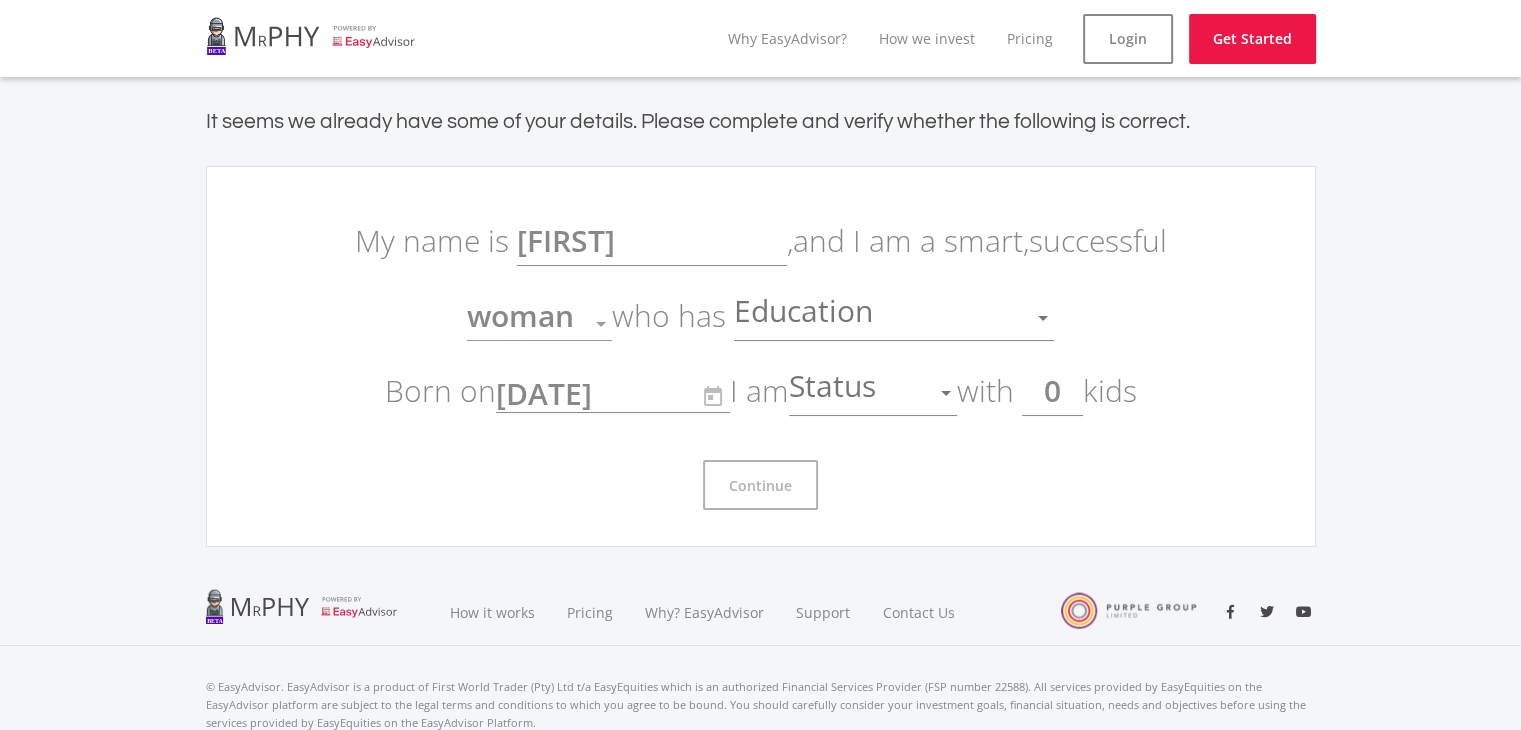 click on "0" 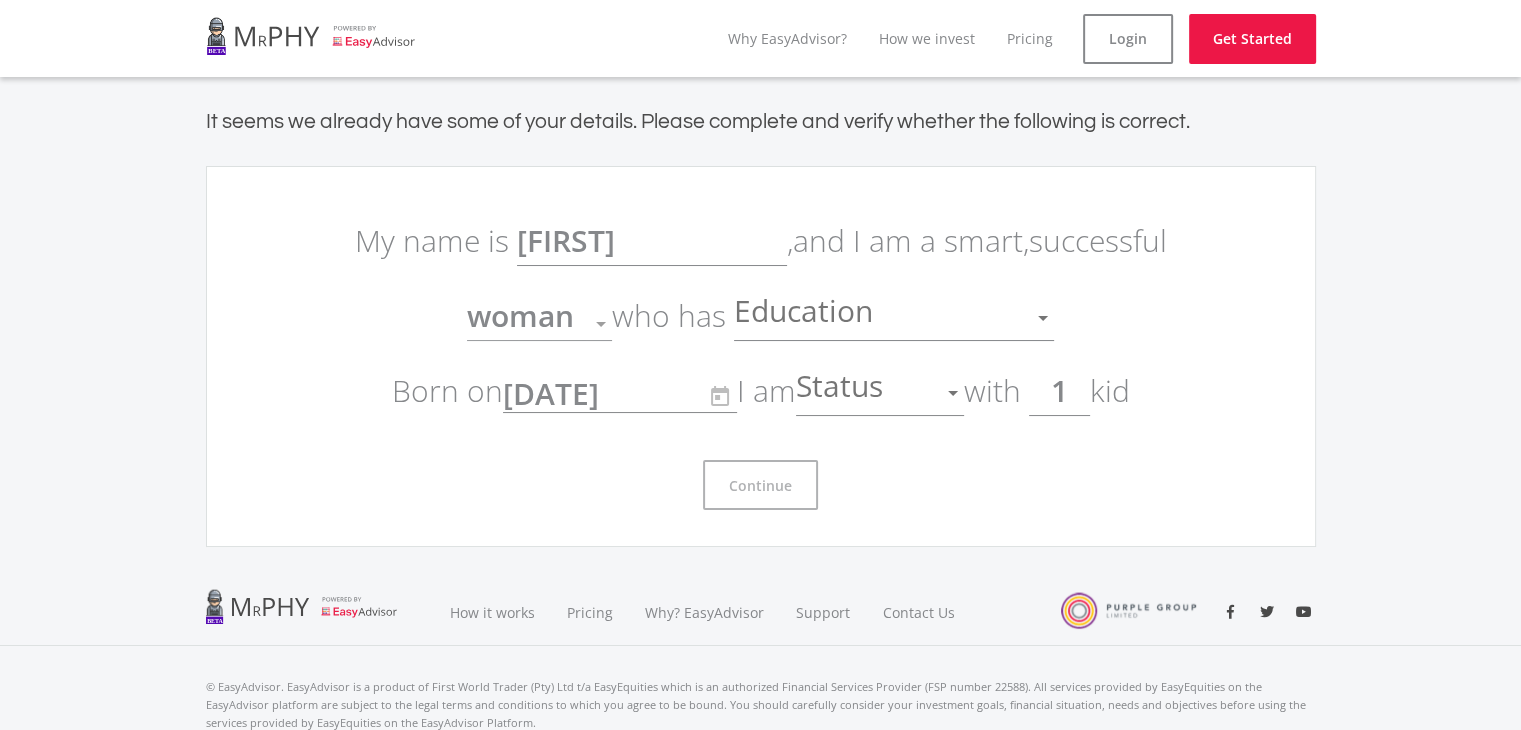 type on "2" 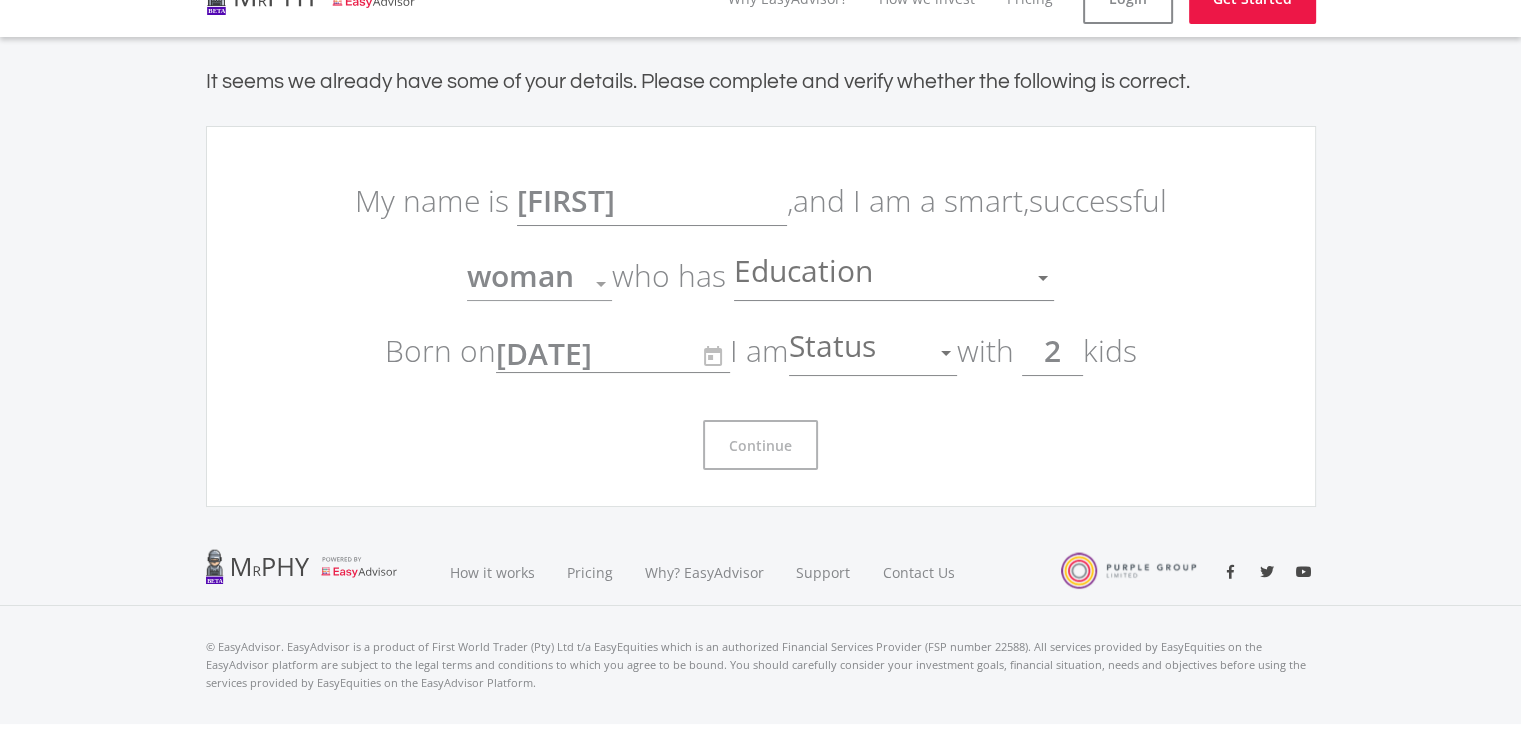 scroll, scrollTop: 76, scrollLeft: 0, axis: vertical 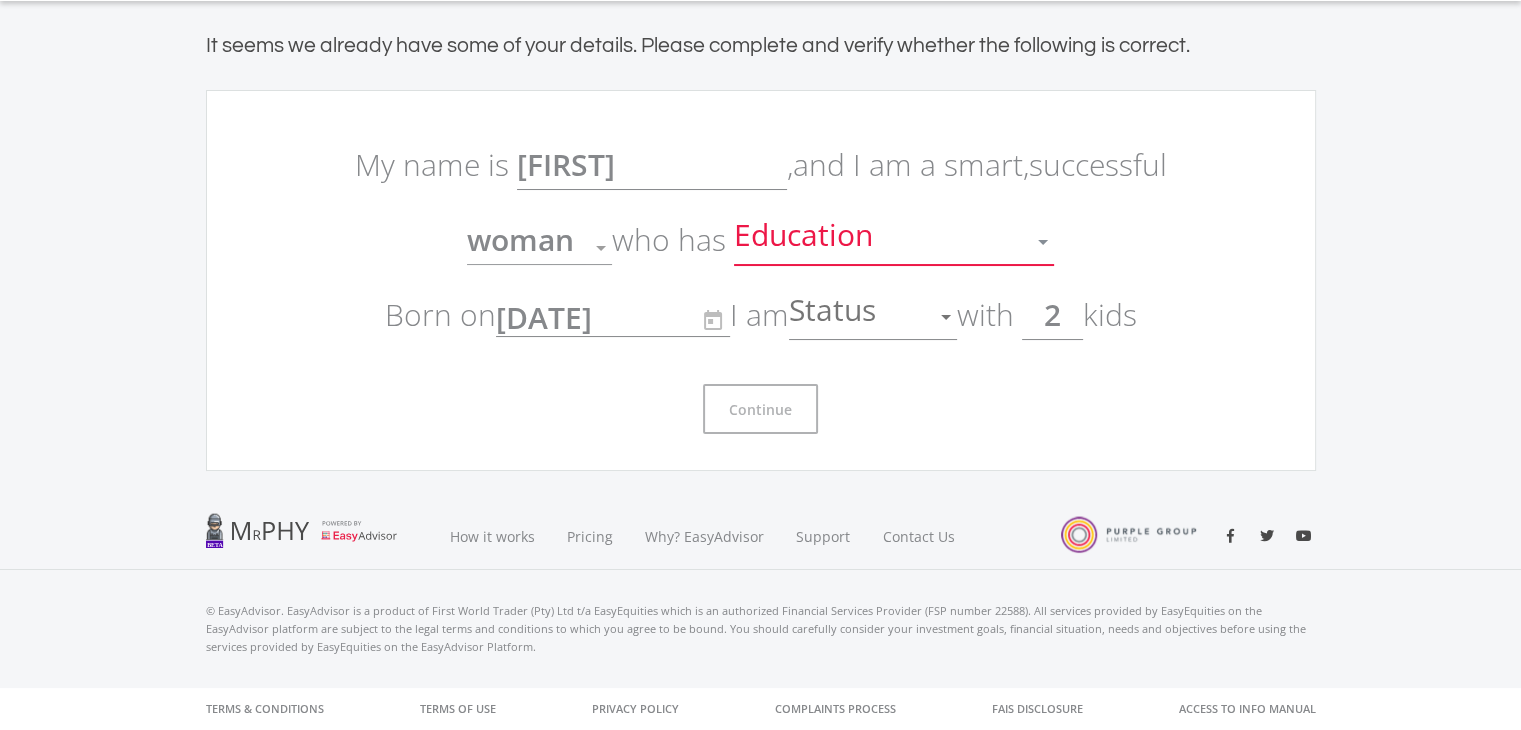 click at bounding box center [1043, 242] 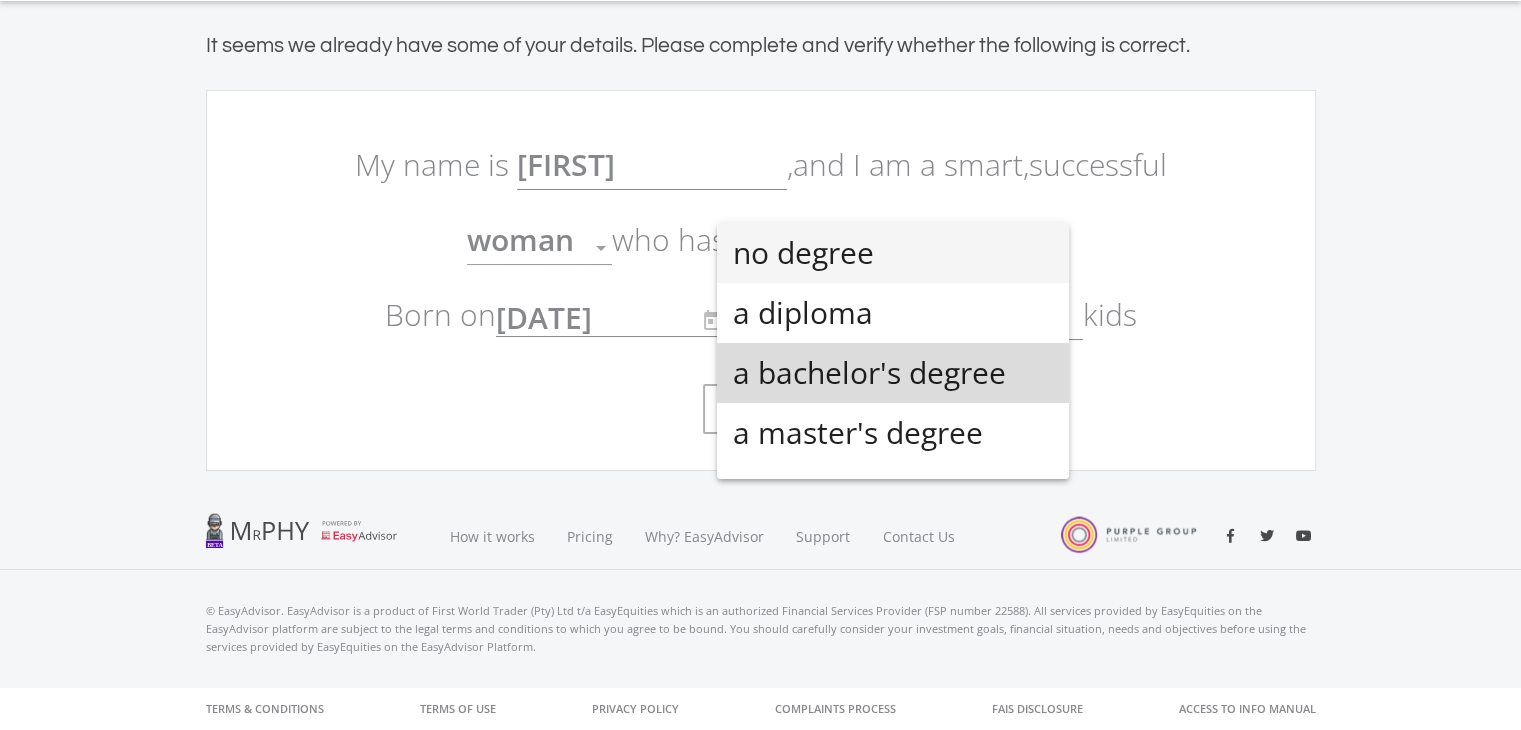 click on "a bachelor's degree" at bounding box center [893, 373] 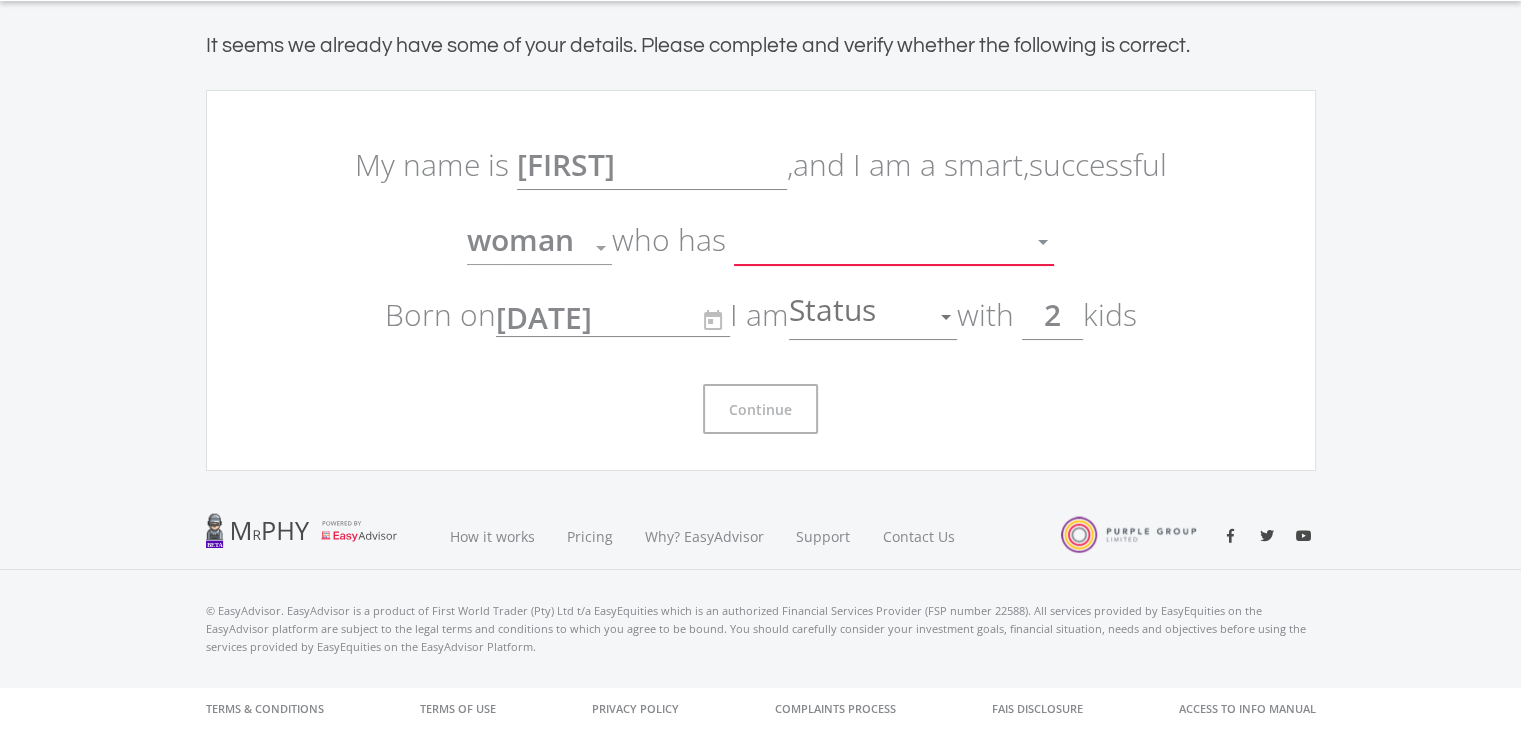 scroll, scrollTop: 14, scrollLeft: 0, axis: vertical 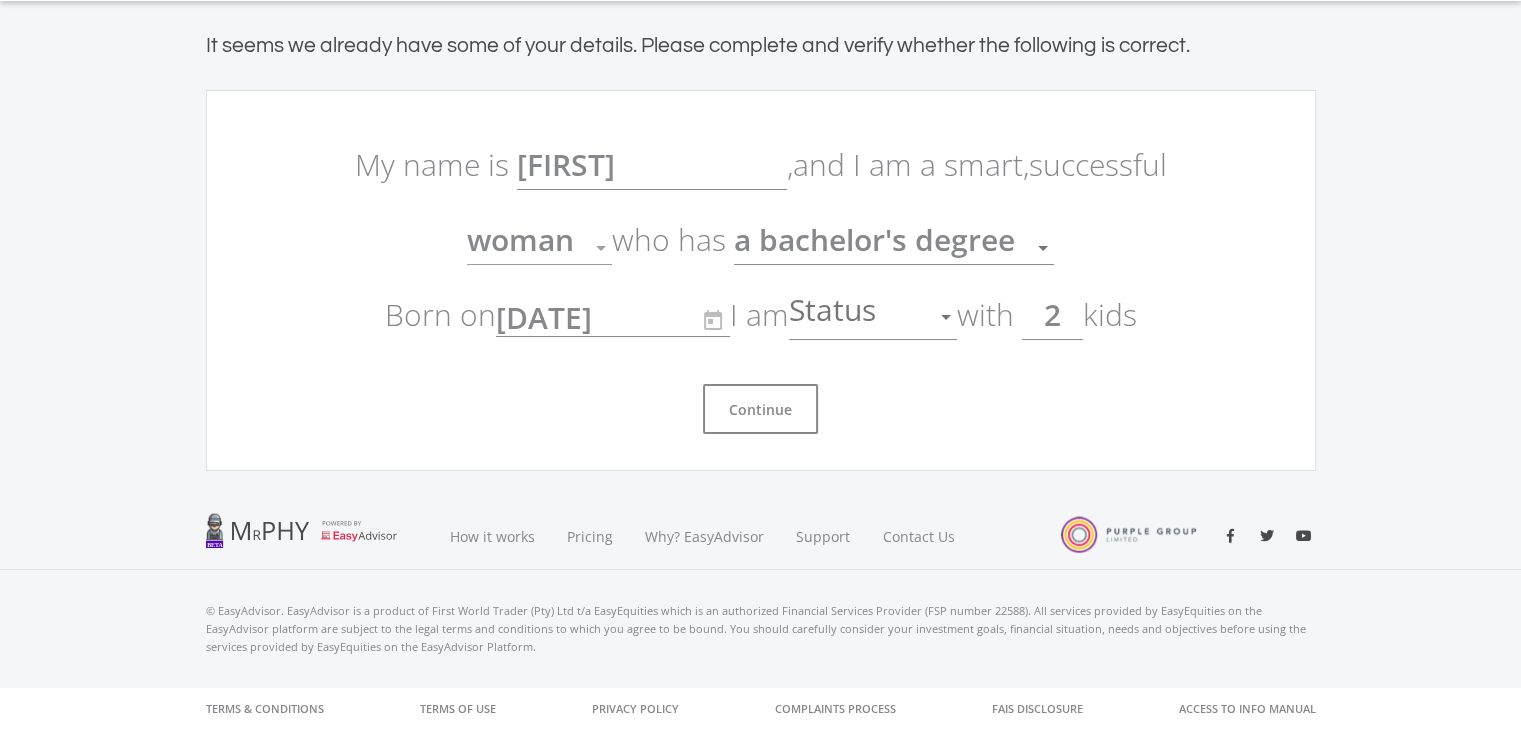 click at bounding box center [601, 248] 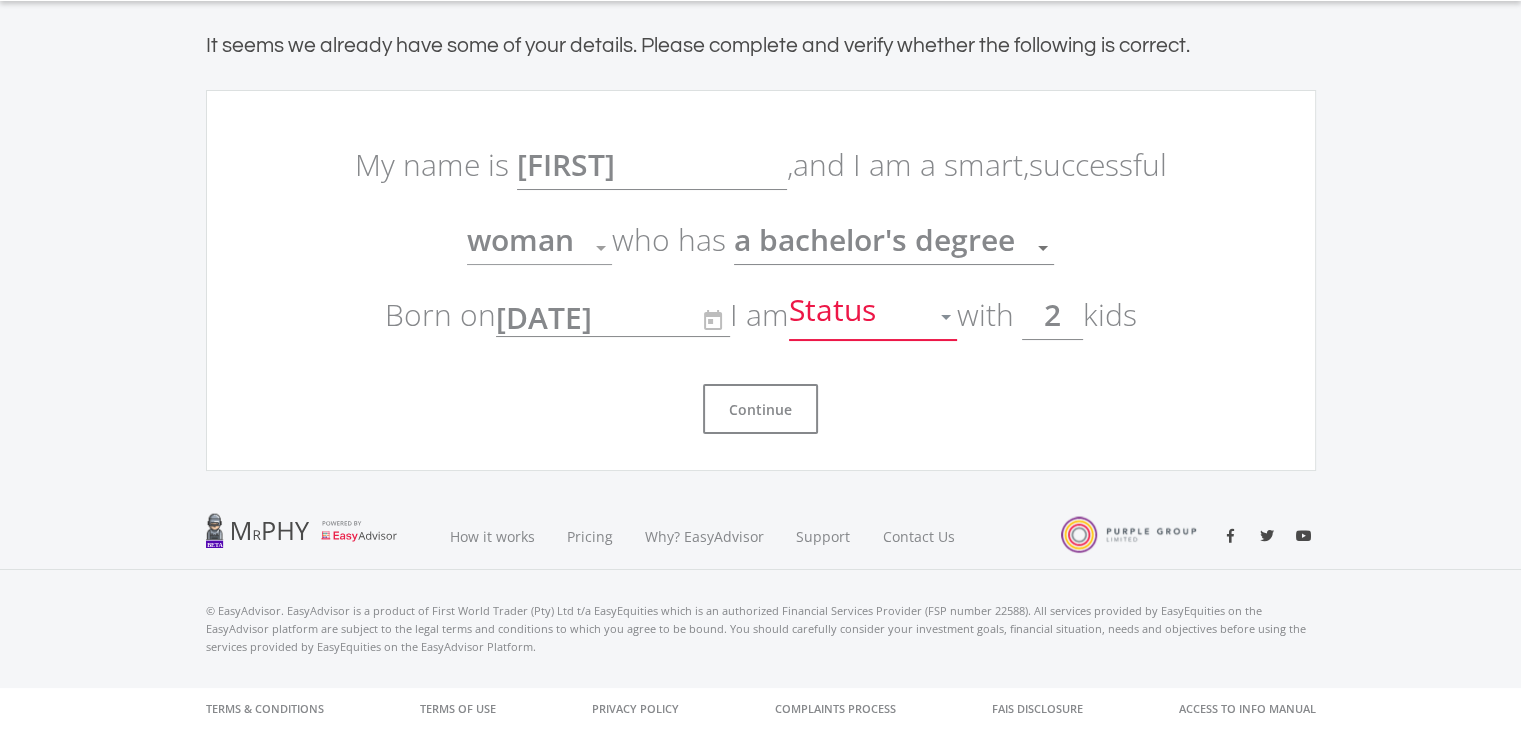 click at bounding box center (946, 317) 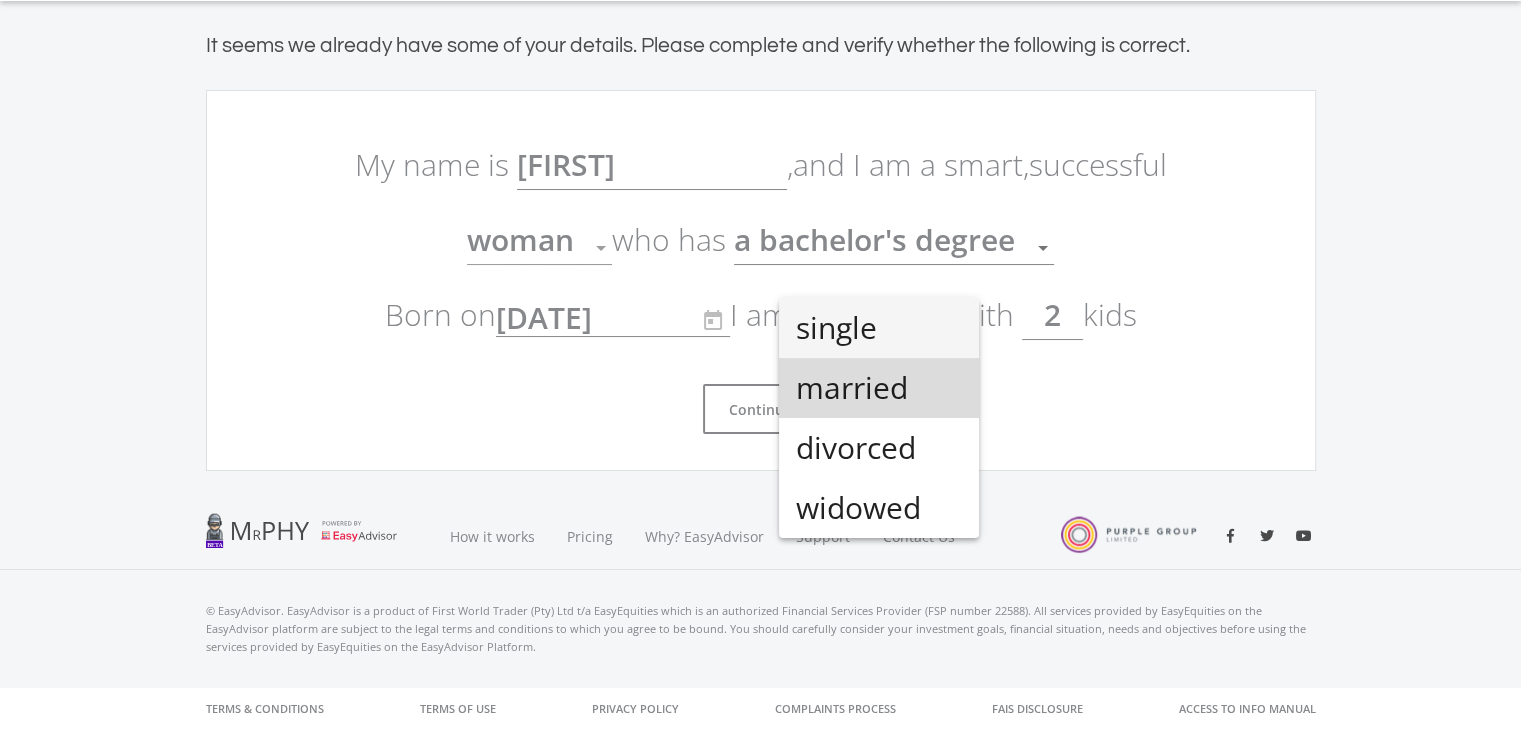 click on "married" at bounding box center (879, 388) 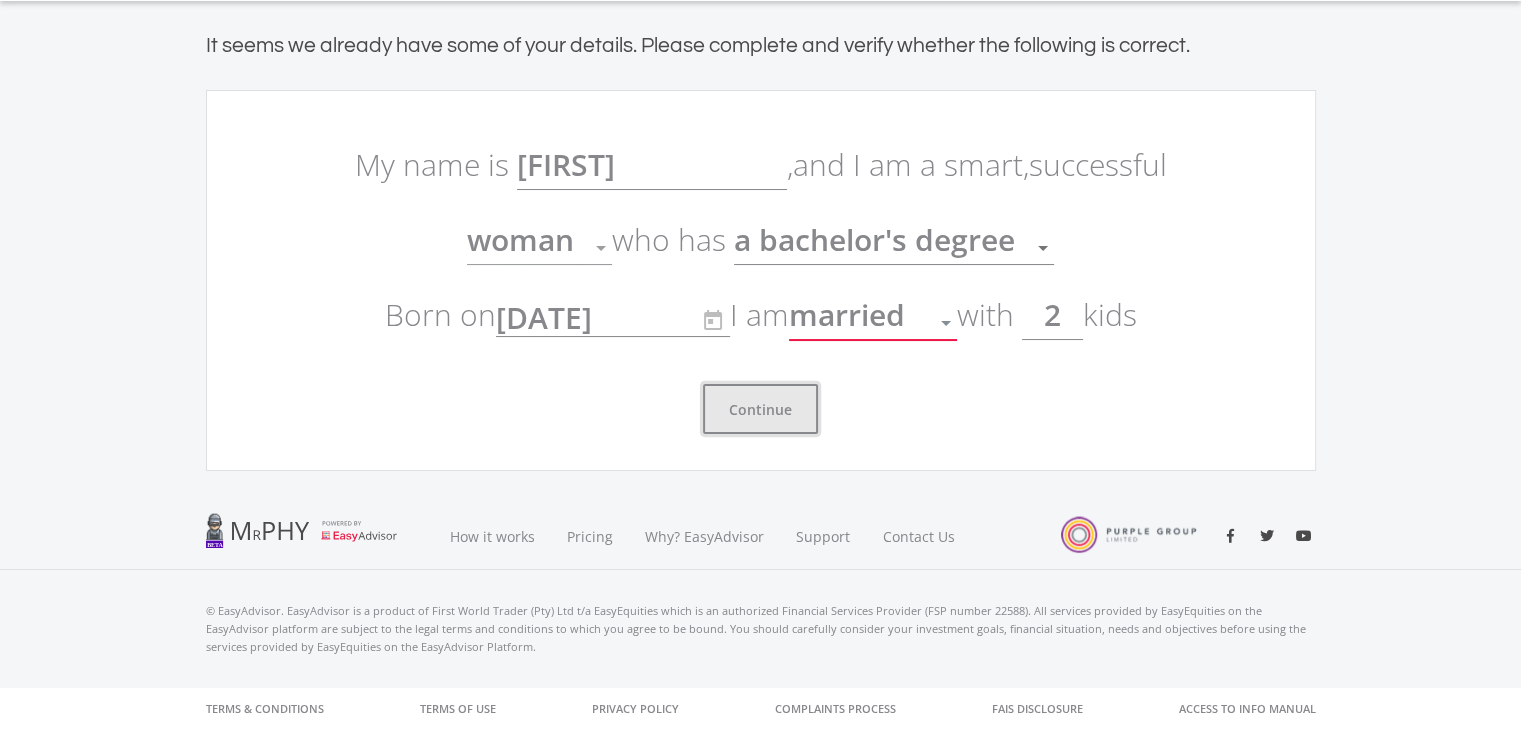 click on "Continue" 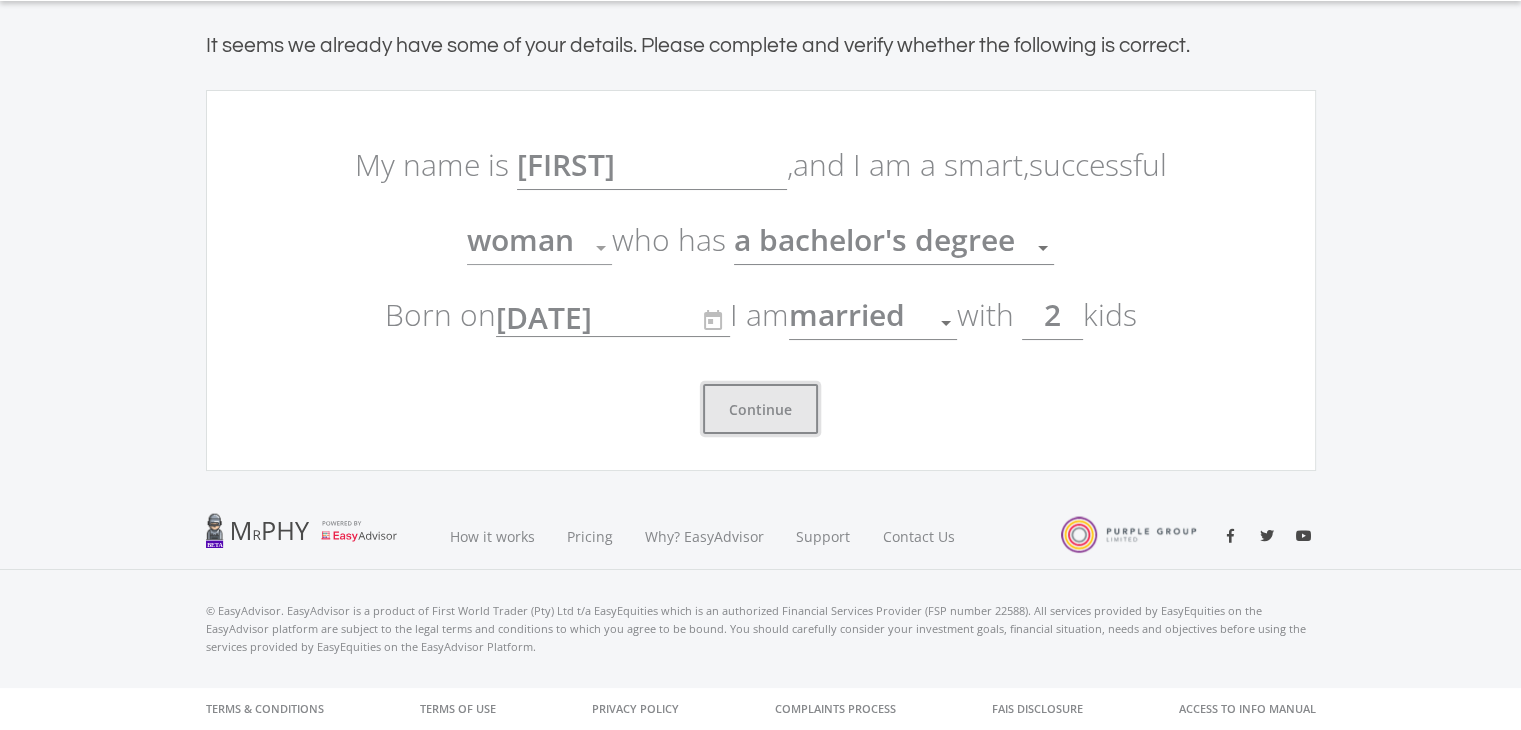click on "Continue" 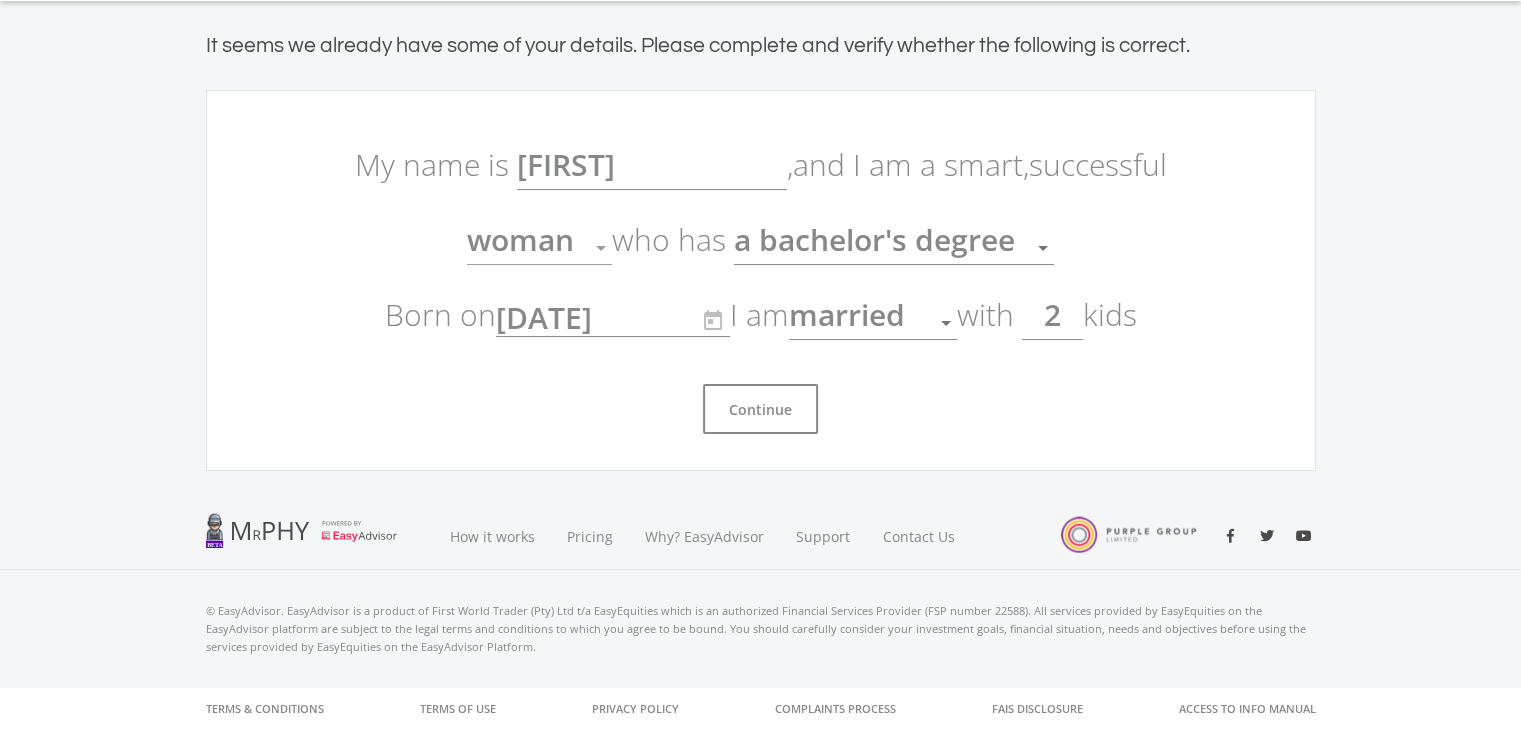 drag, startPoint x: 1154, startPoint y: 495, endPoint x: 1169, endPoint y: 309, distance: 186.60385 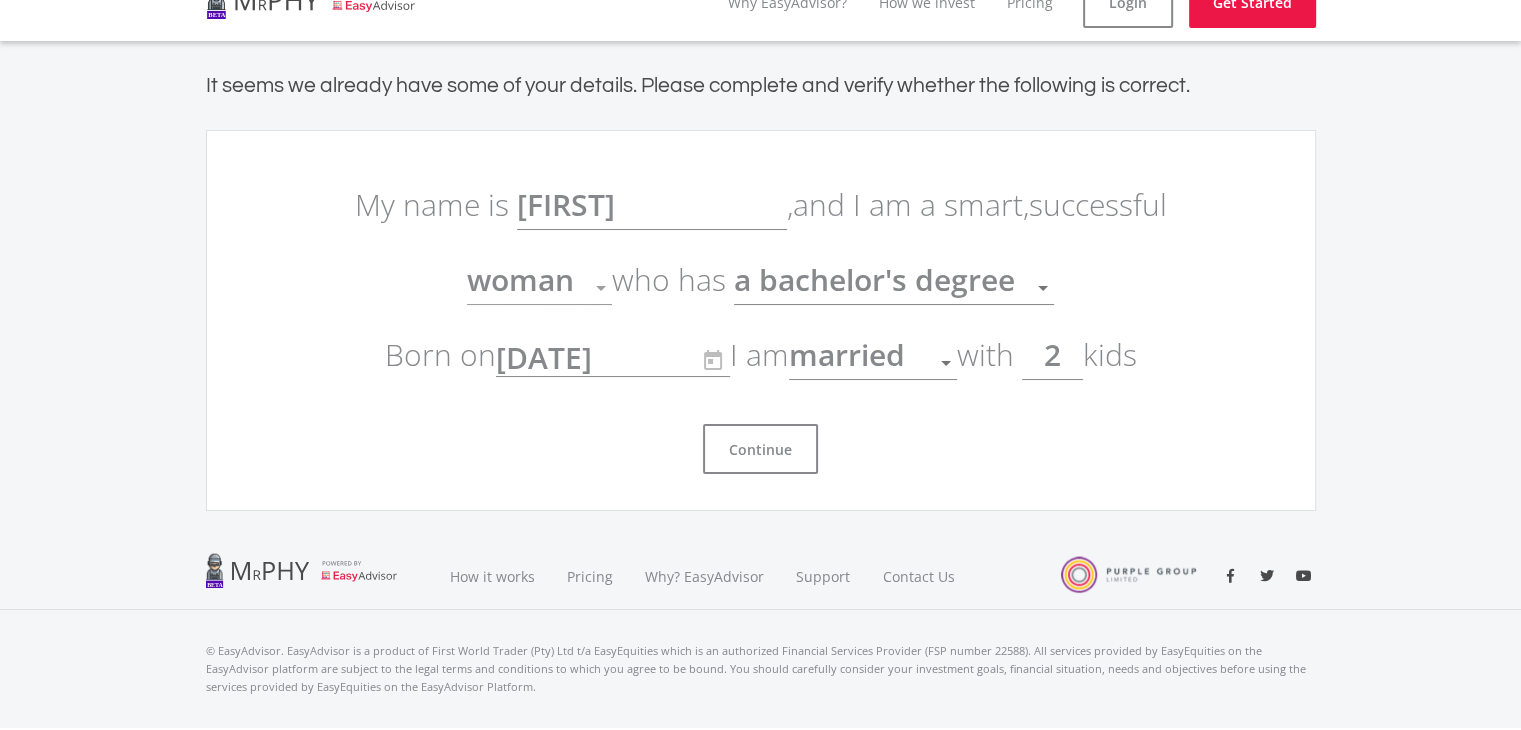 scroll, scrollTop: 0, scrollLeft: 0, axis: both 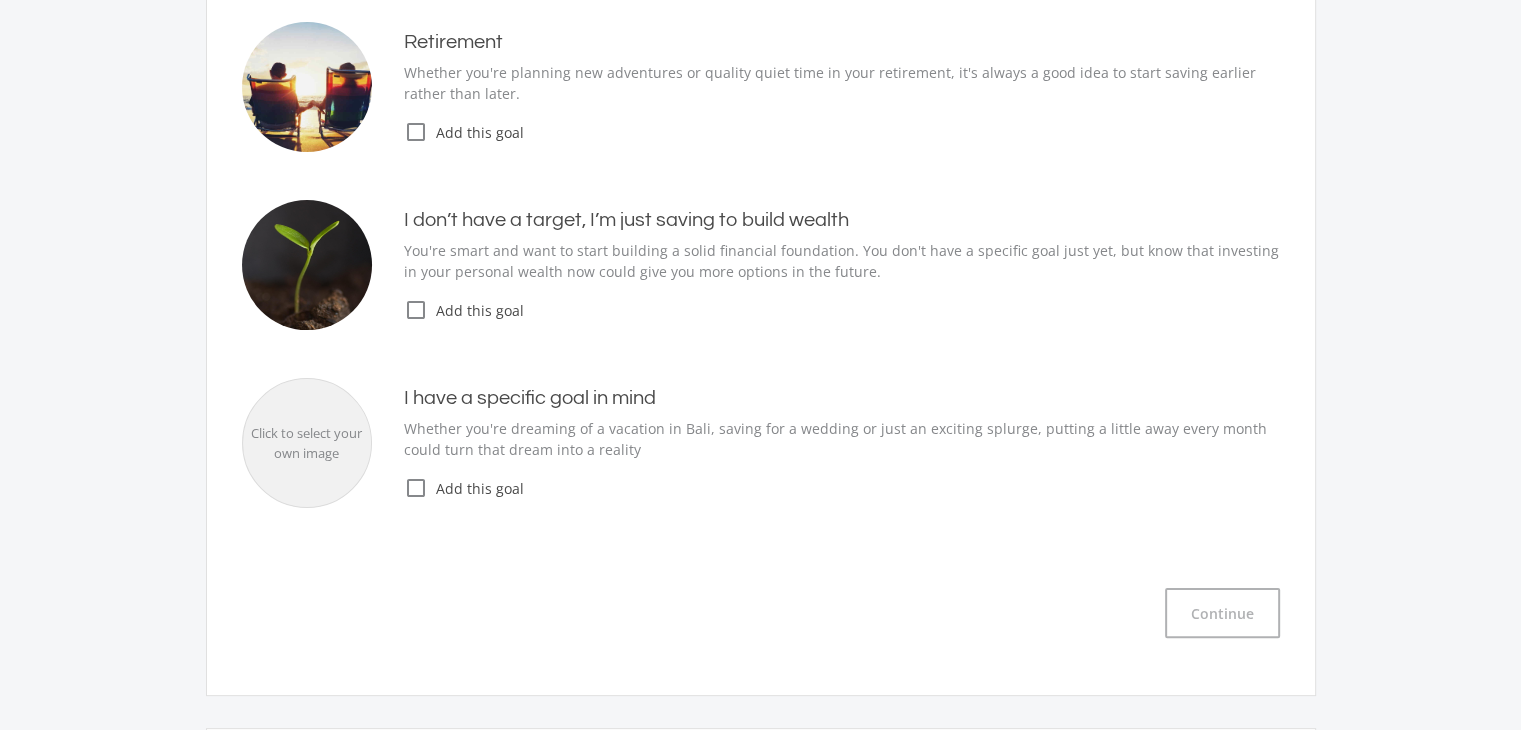 click on "check_box_outline_blank" 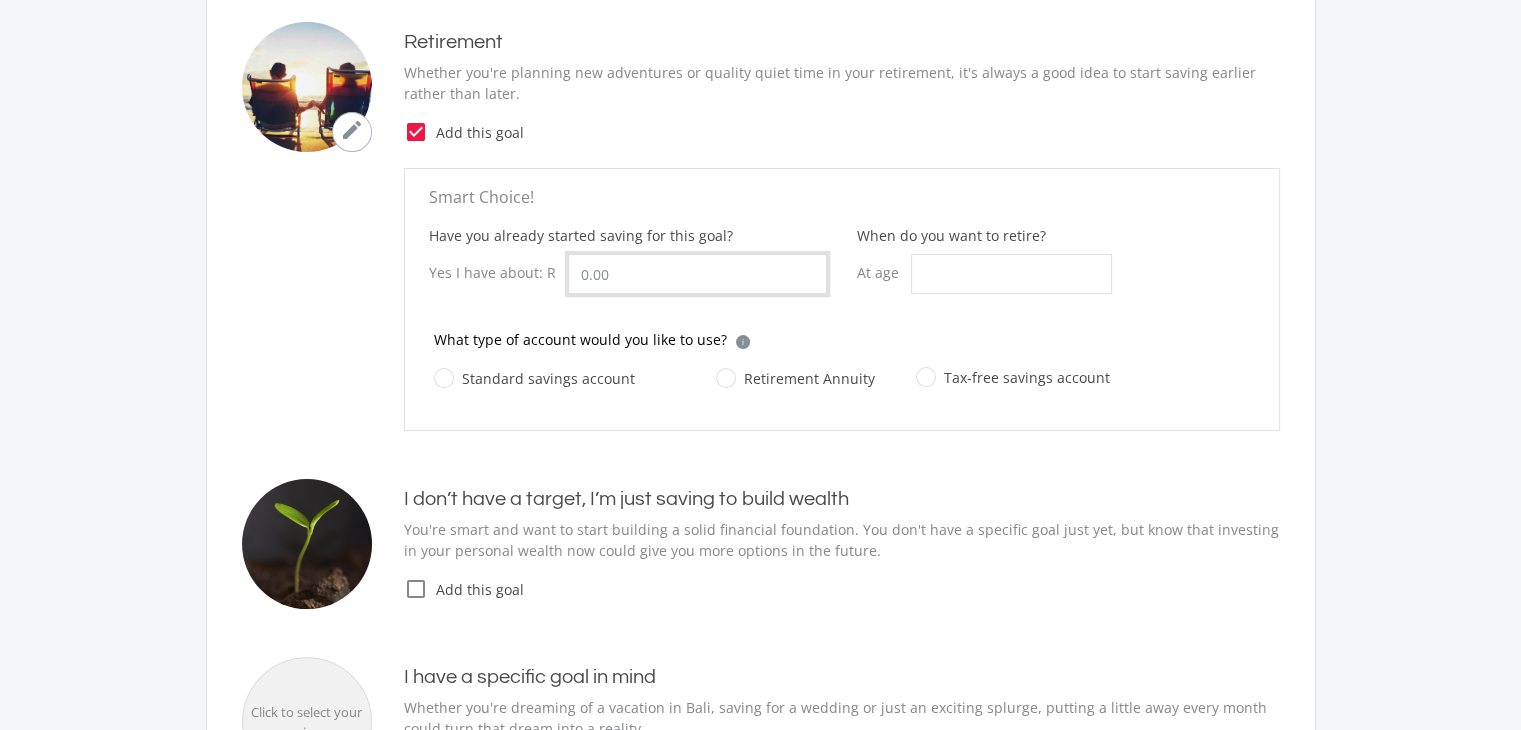 click on "Have you already started saving for this goal?" at bounding box center [697, 274] 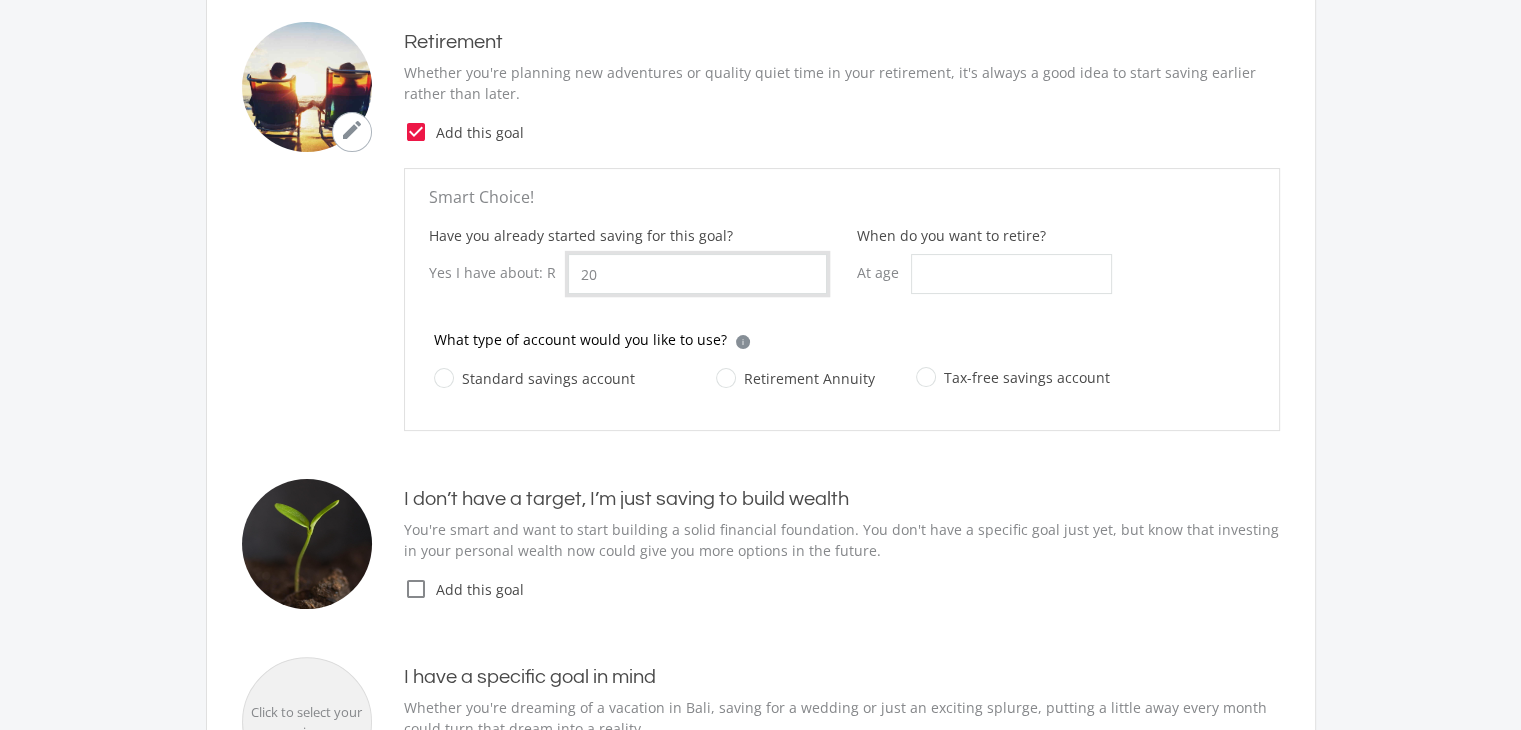 type on "2" 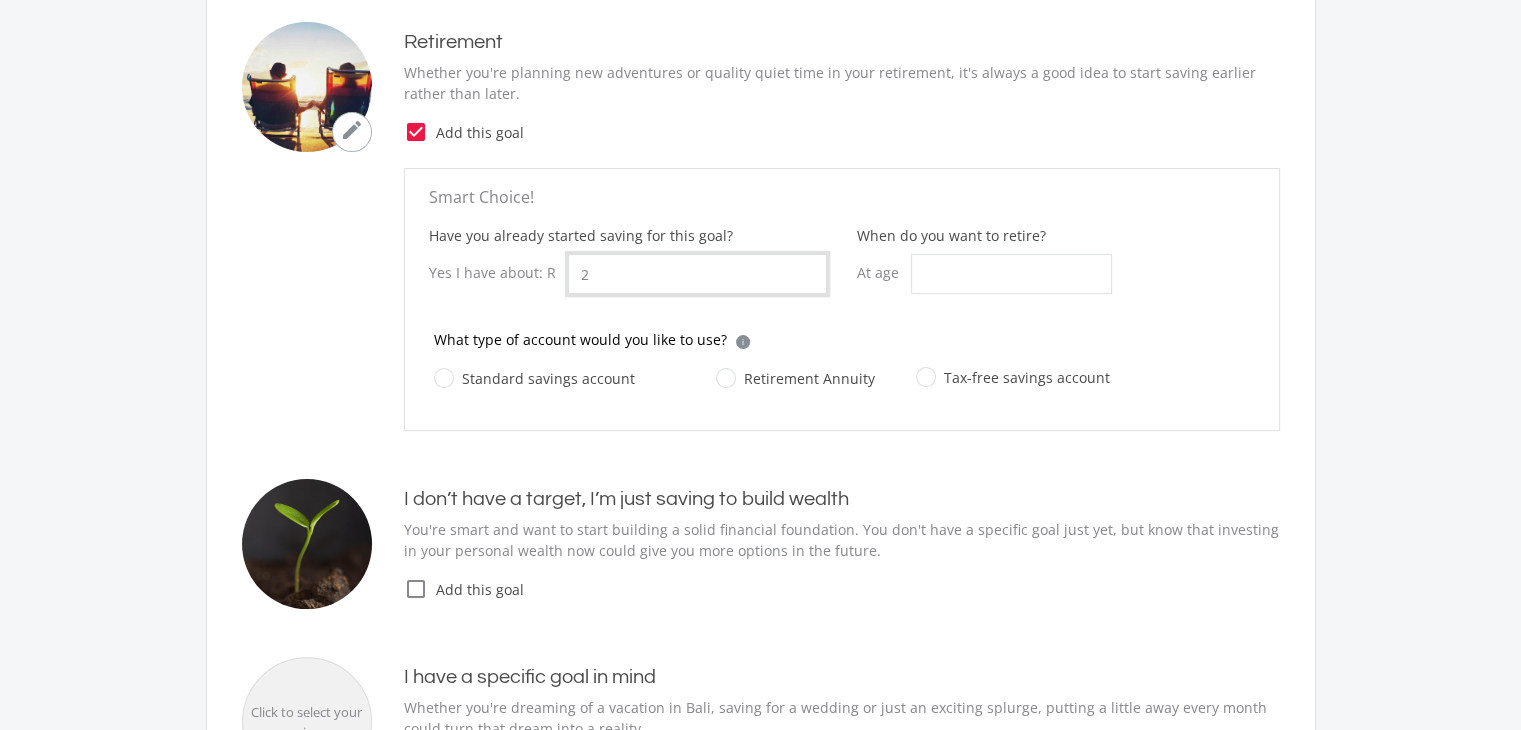 type 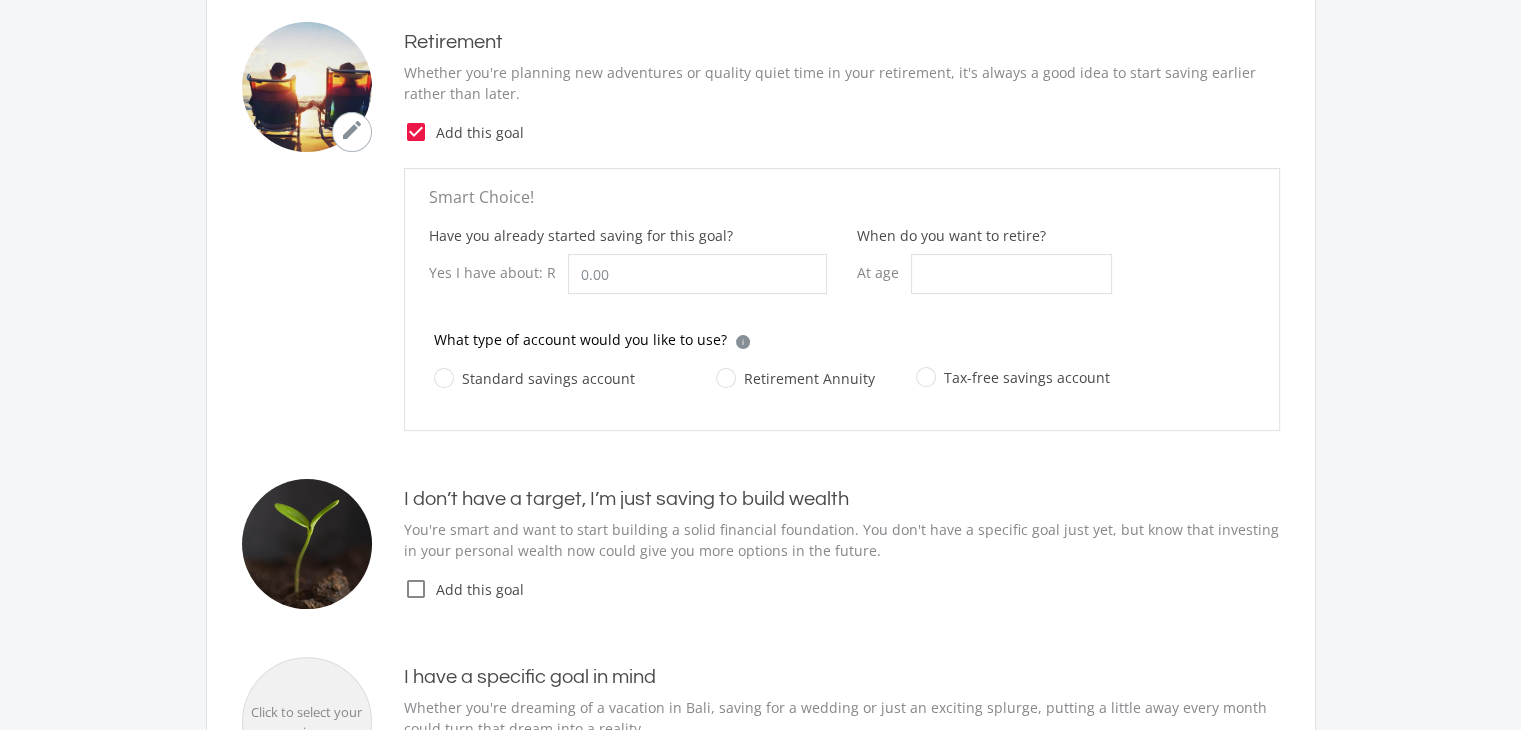 click on "Smart Choice!
Have you already started saving for this goal?
Yes I have about: R
When do you want to retire?
At age
What type of account would you like to use?
i
Which account type should I choose?
Tax-free Savings Account (TFSA):
Standard Savings Account:  A no restrictions, no limits account which is great for short term investments, where you can easily access your money and invest to the maximum of your risk profile.
Retirement Annuity (RA):" 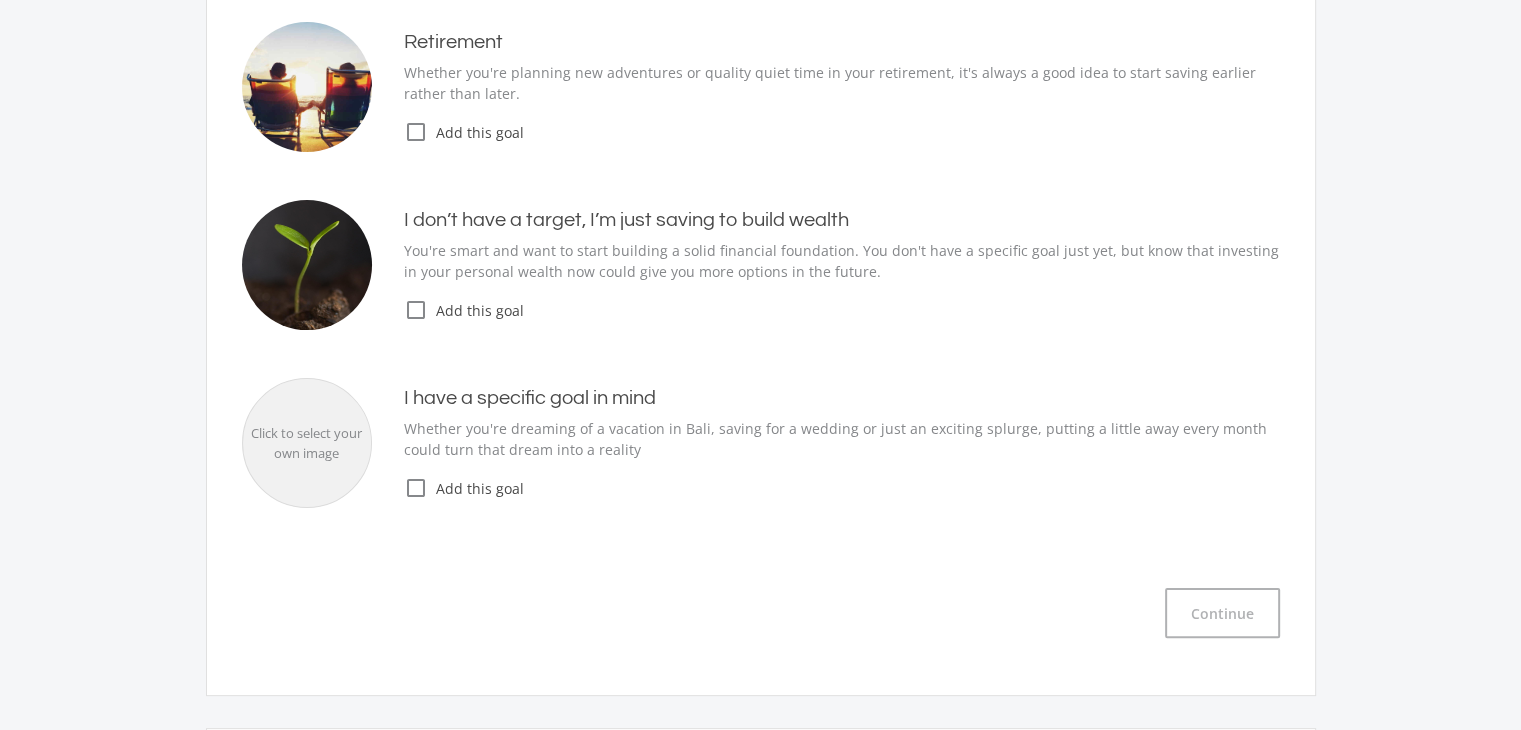 click on "check_box_outline_blank" 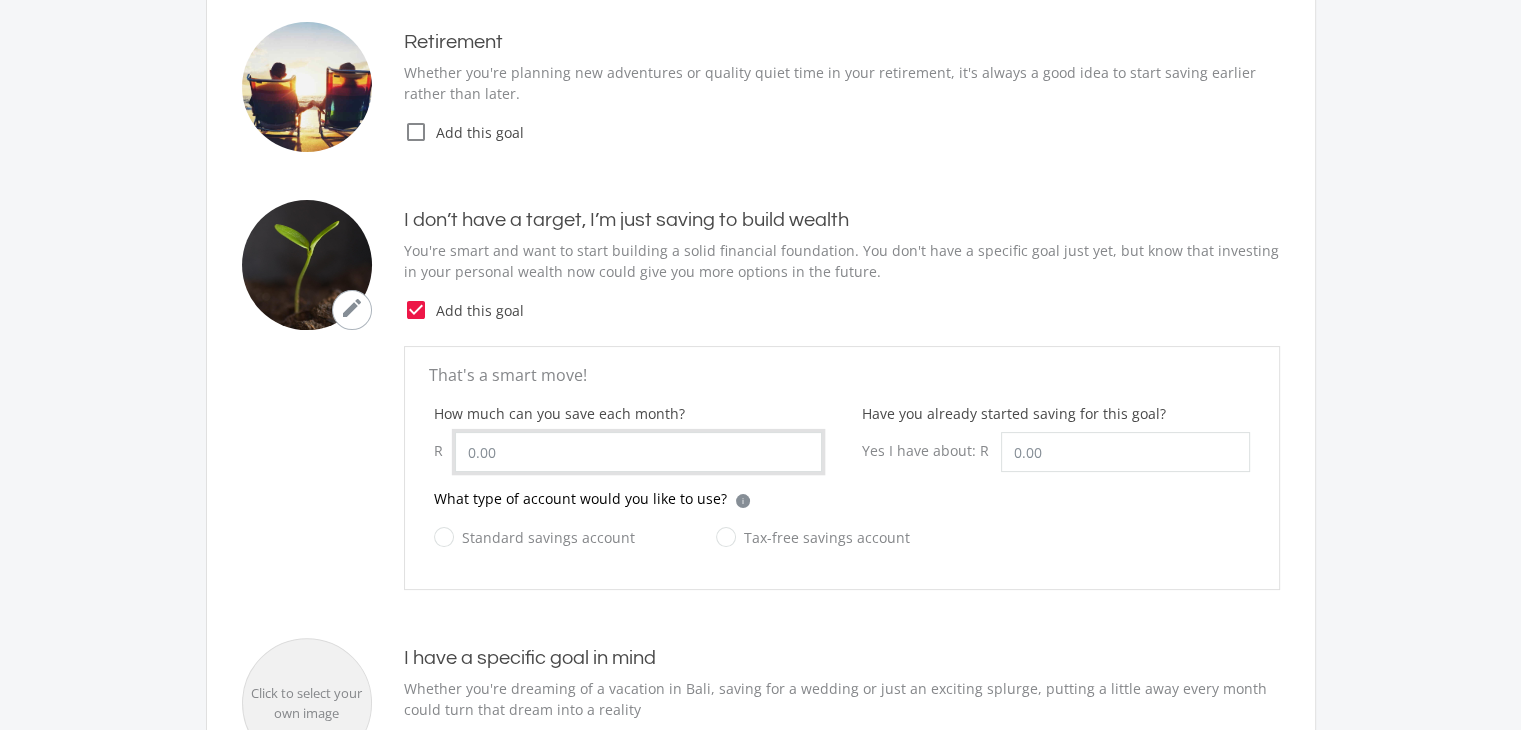 click on "How much can you save each month?" at bounding box center (638, 452) 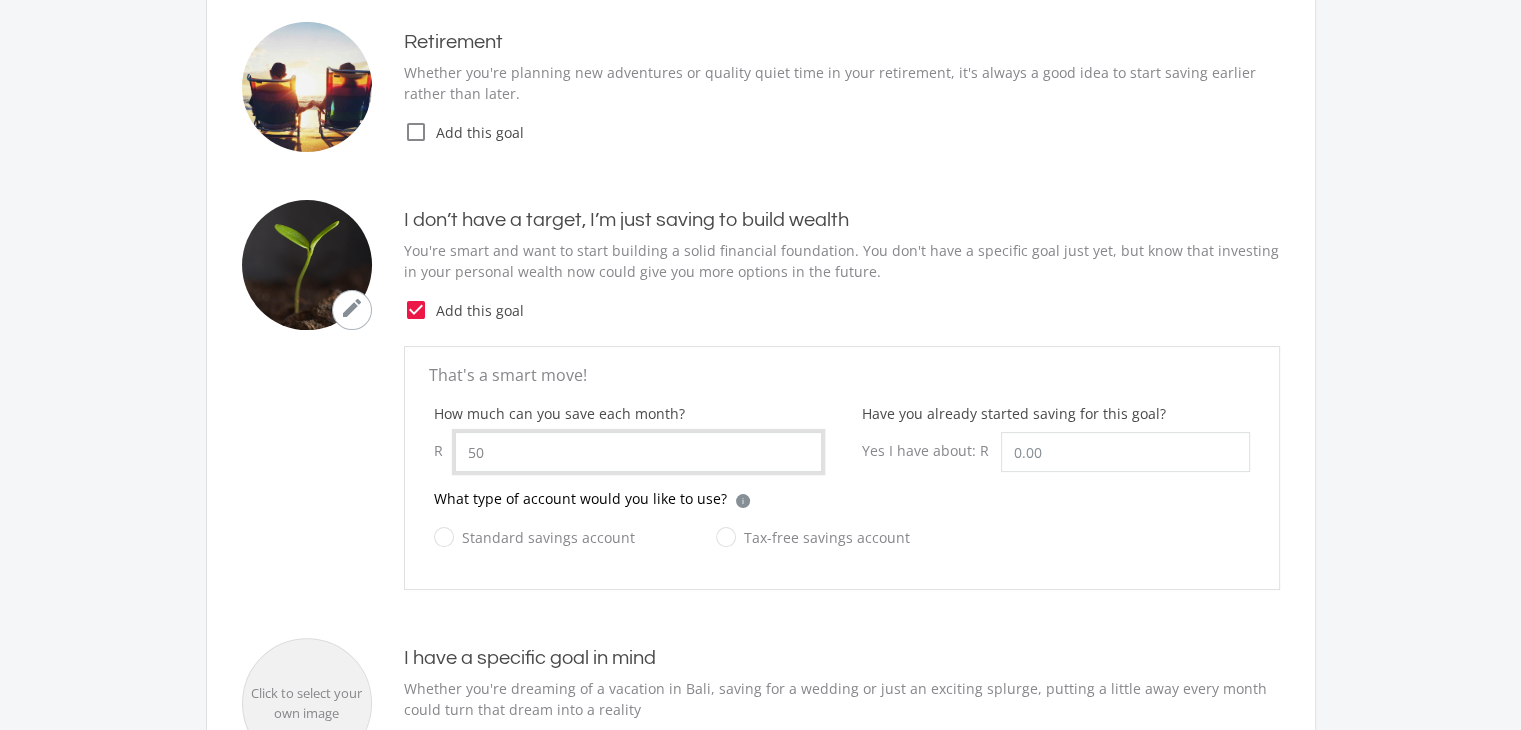 type on "5" 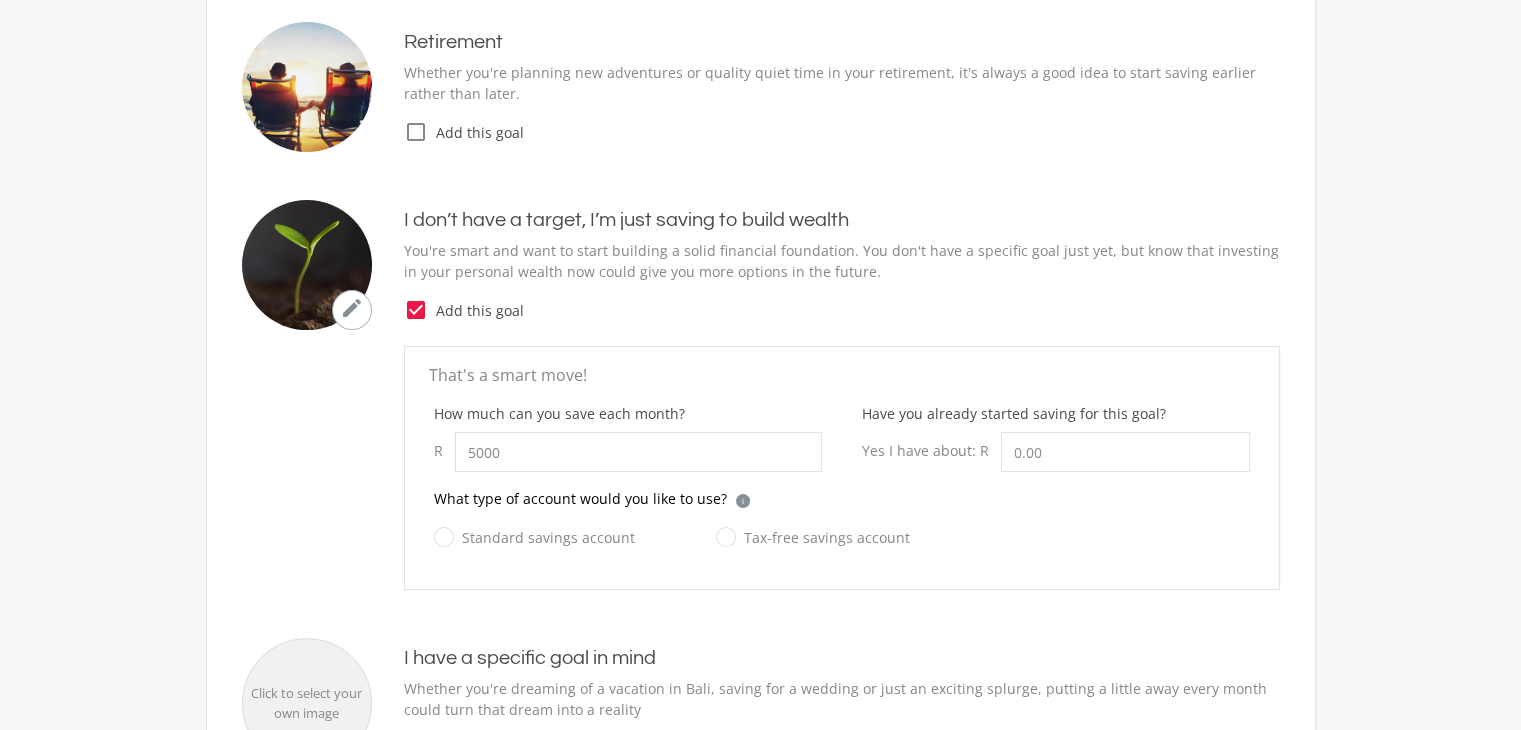 type on "5,000.00" 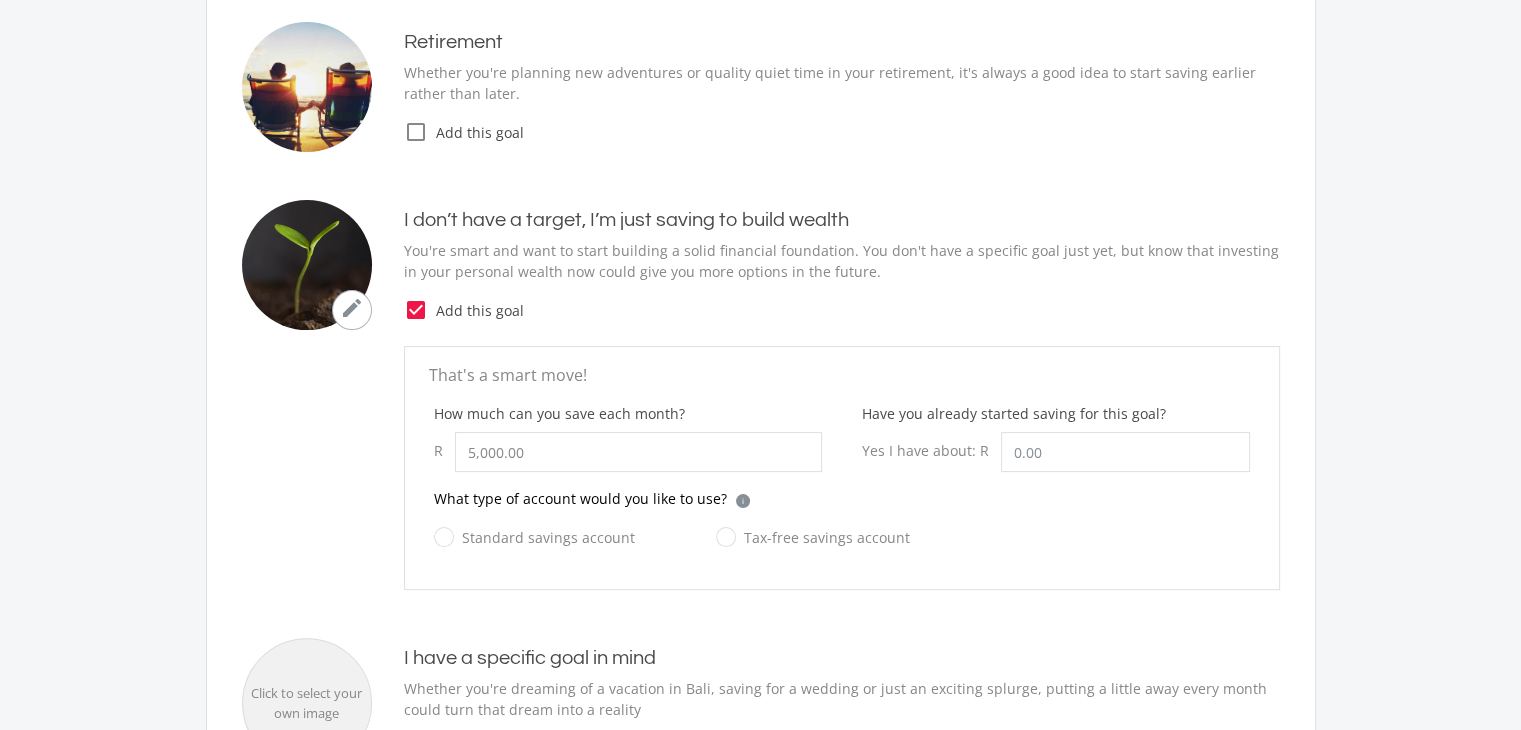 click on "Tax-free savings account" 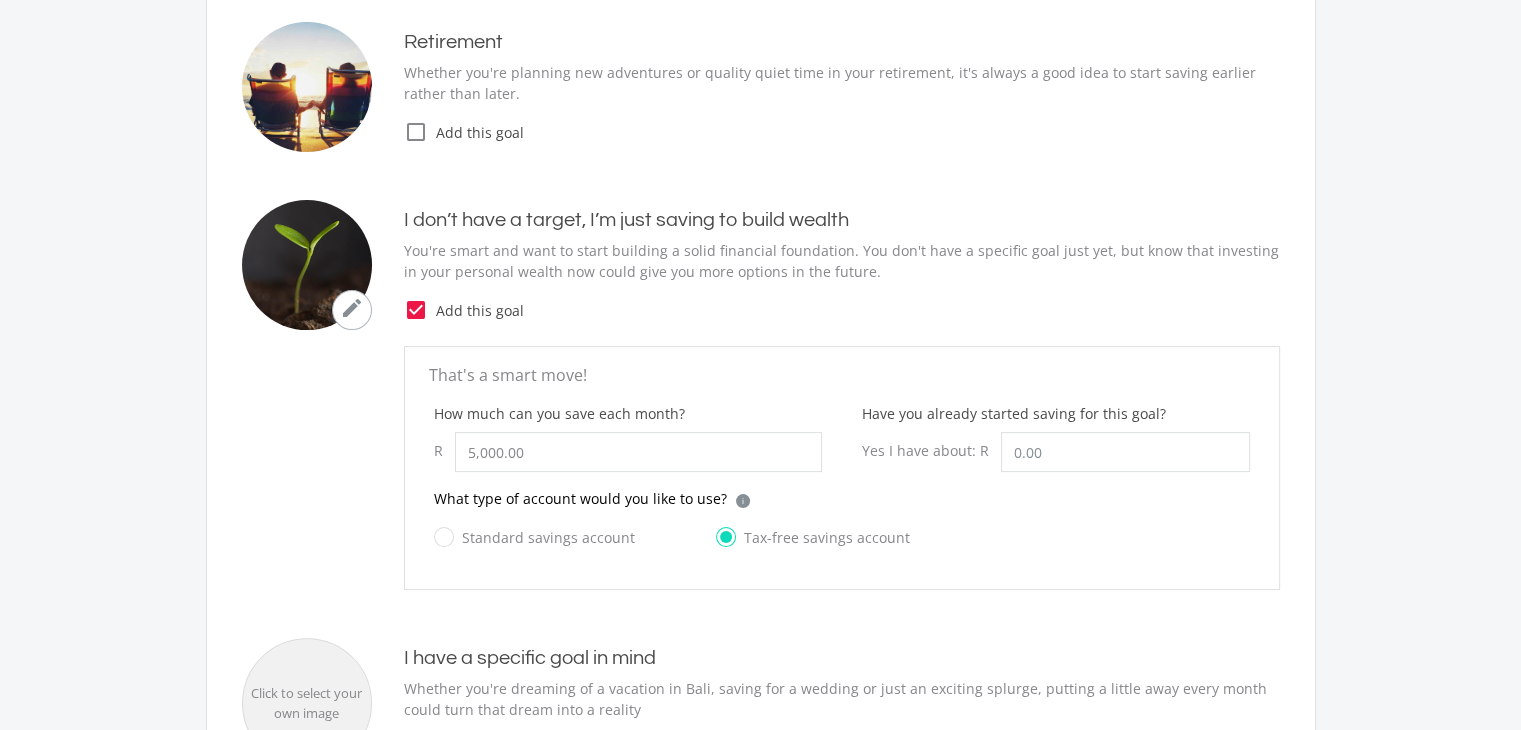 click on "Standard savings account" at bounding box center (514, 549) 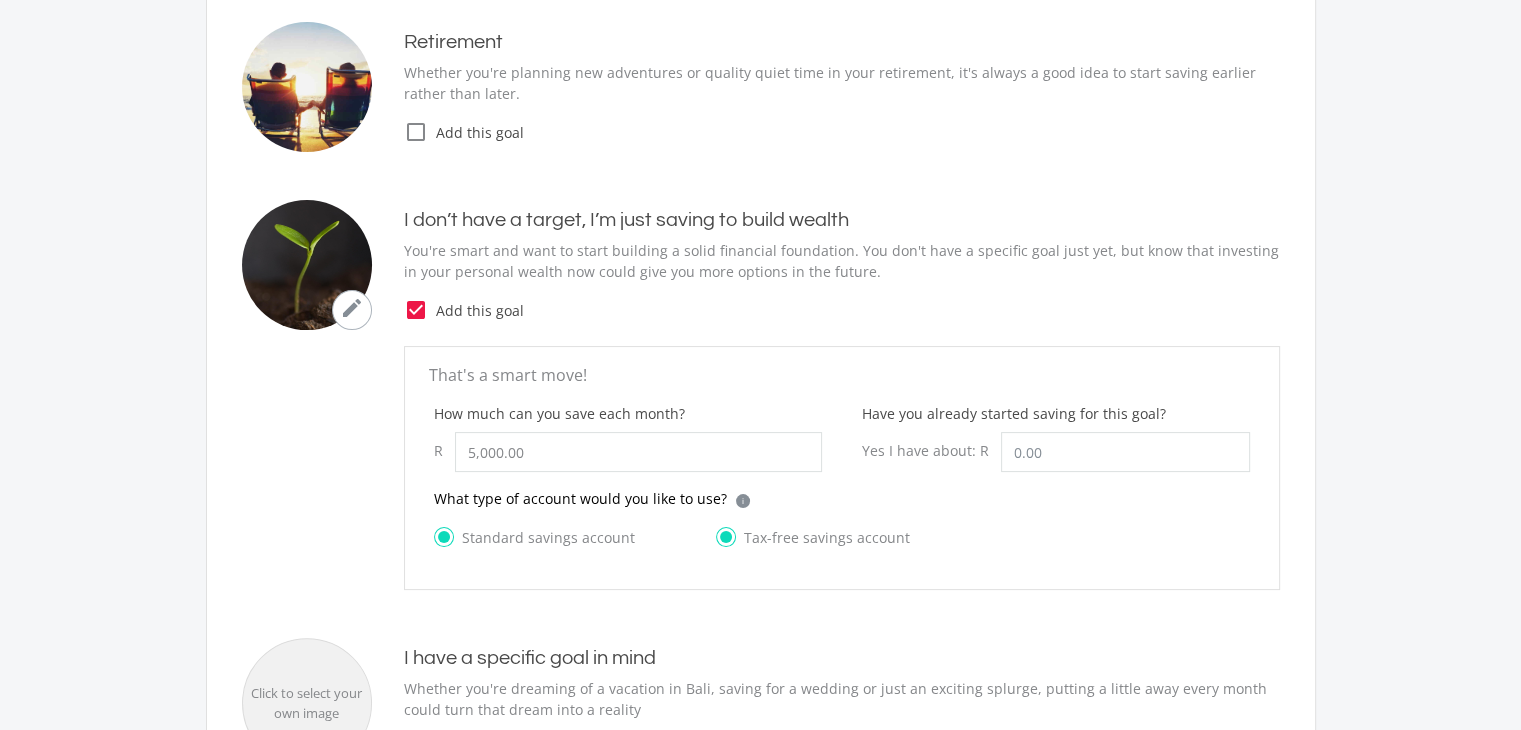 radio on "false" 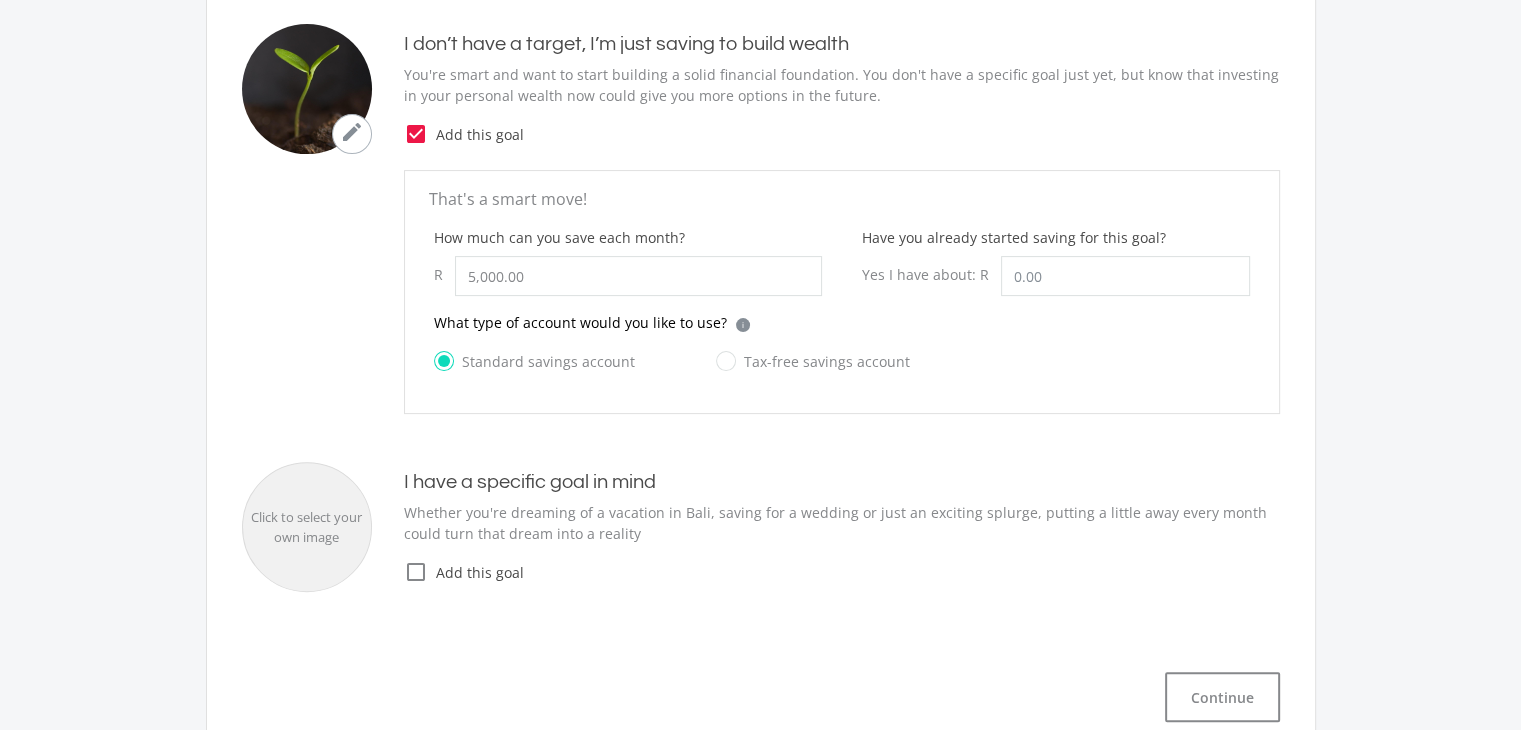 scroll, scrollTop: 520, scrollLeft: 0, axis: vertical 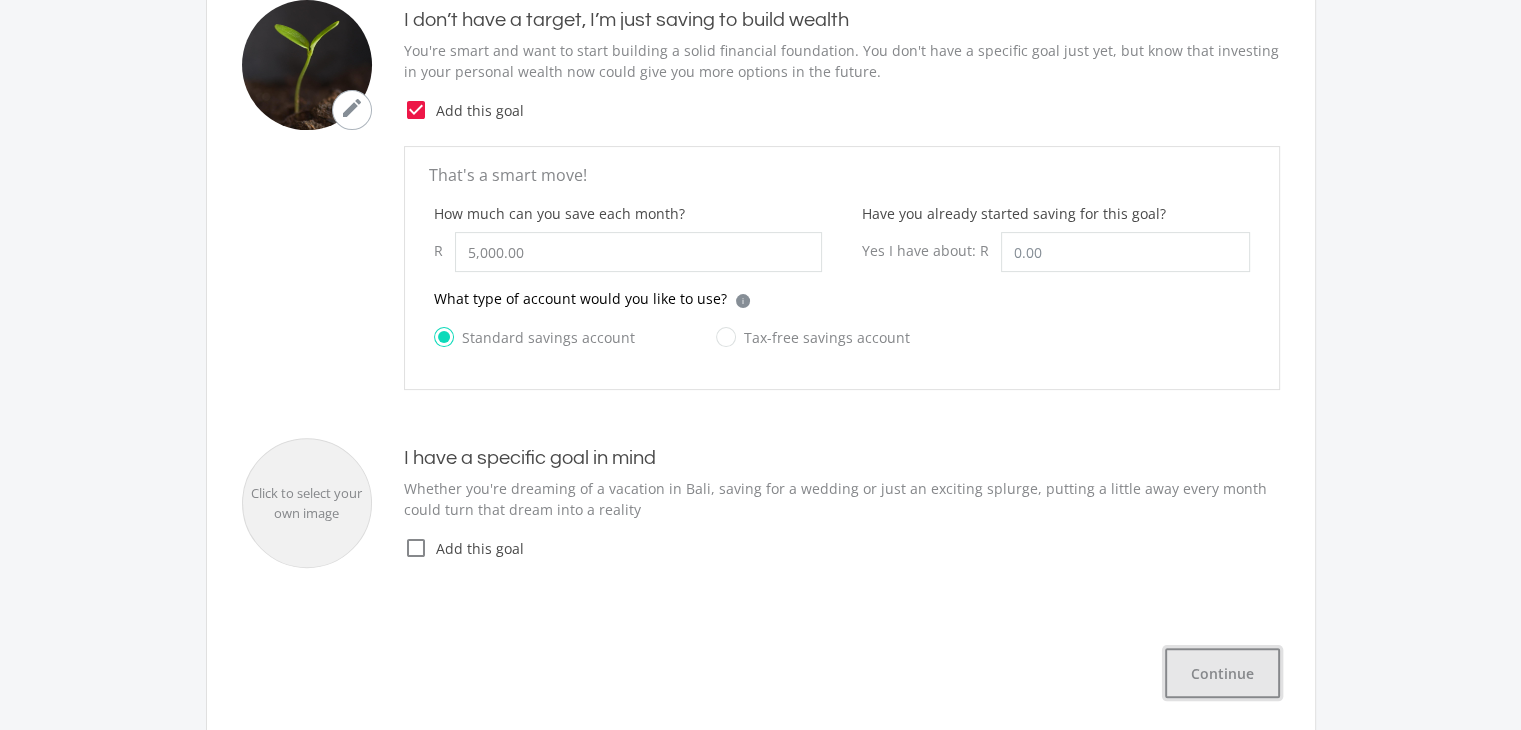 click on "Continue" 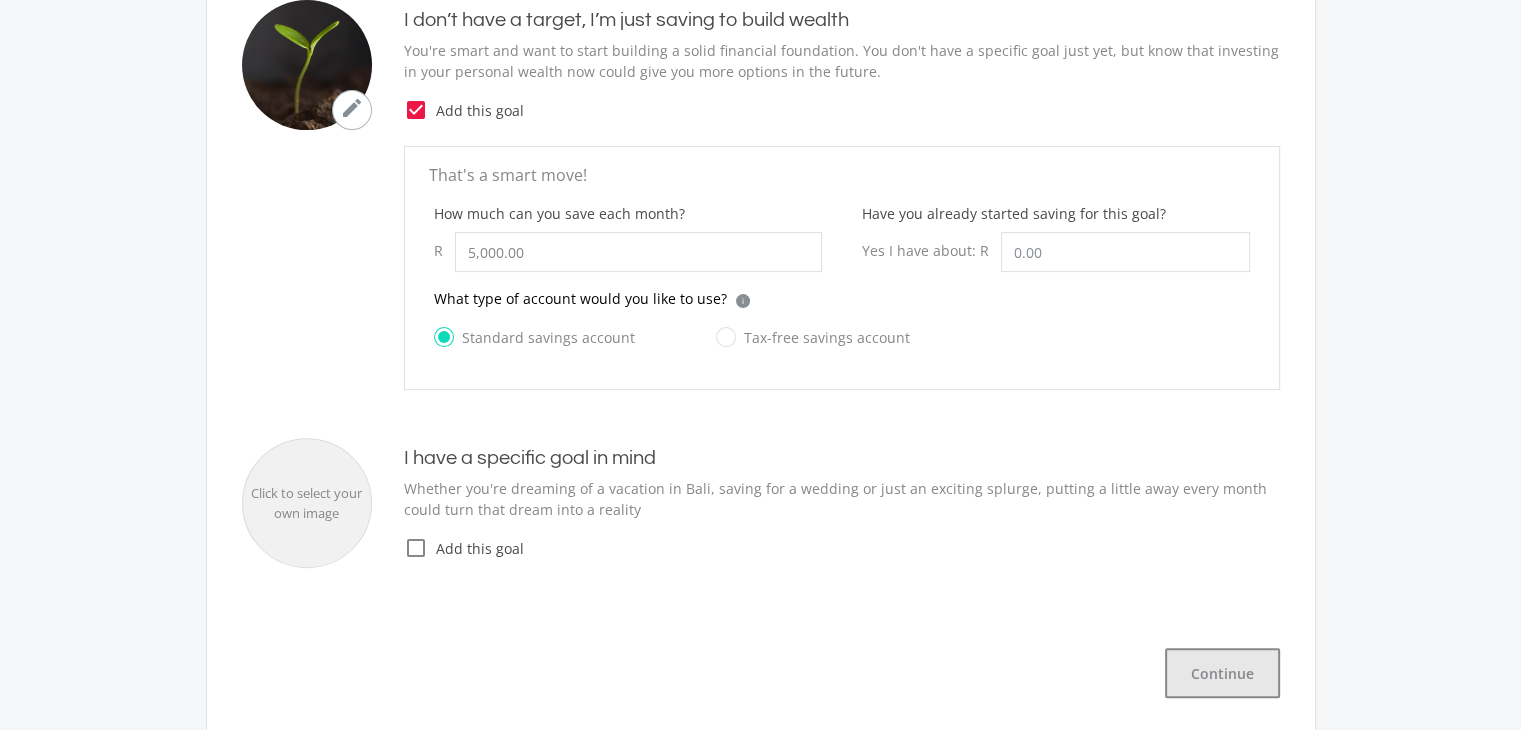 scroll, scrollTop: 252, scrollLeft: 0, axis: vertical 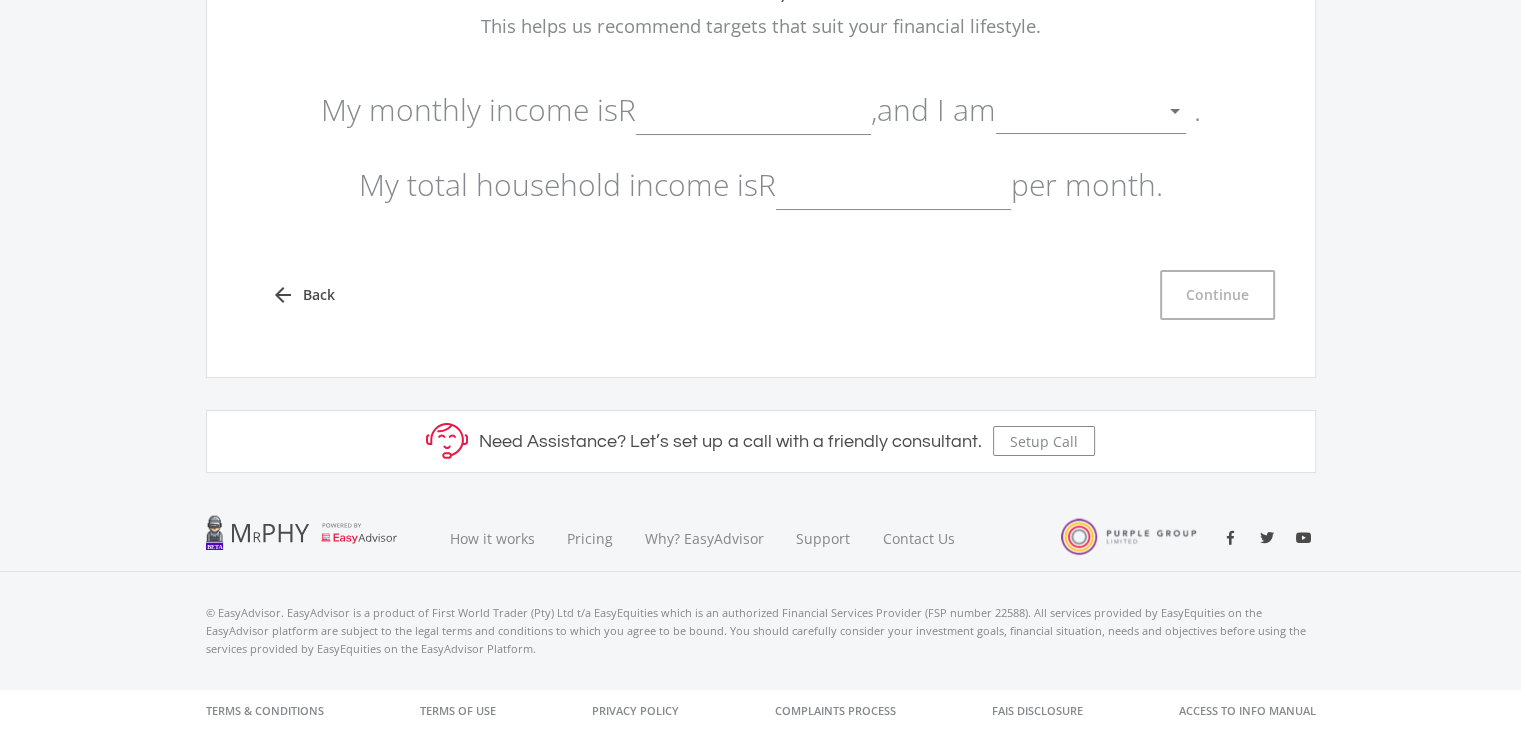 click 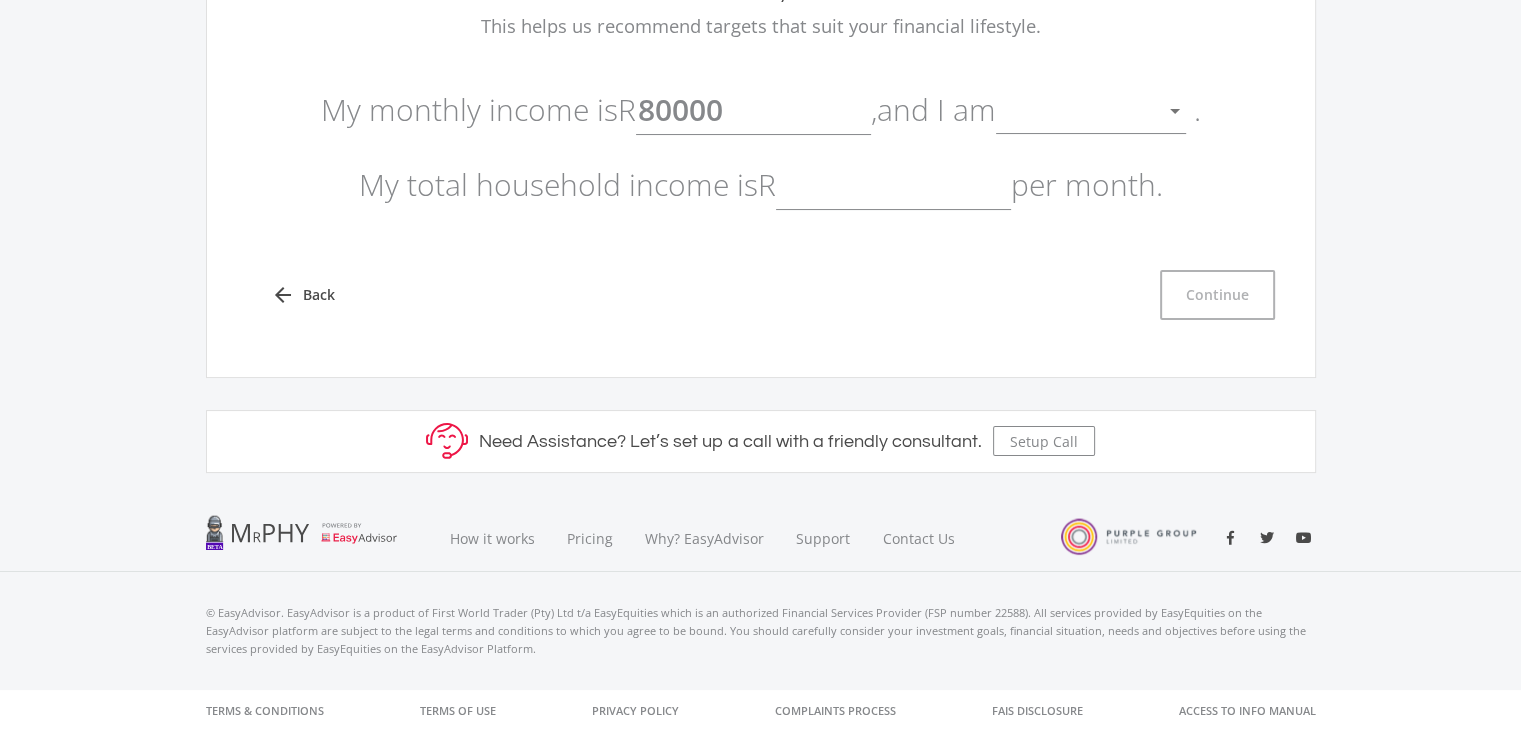 type on "80,000.00" 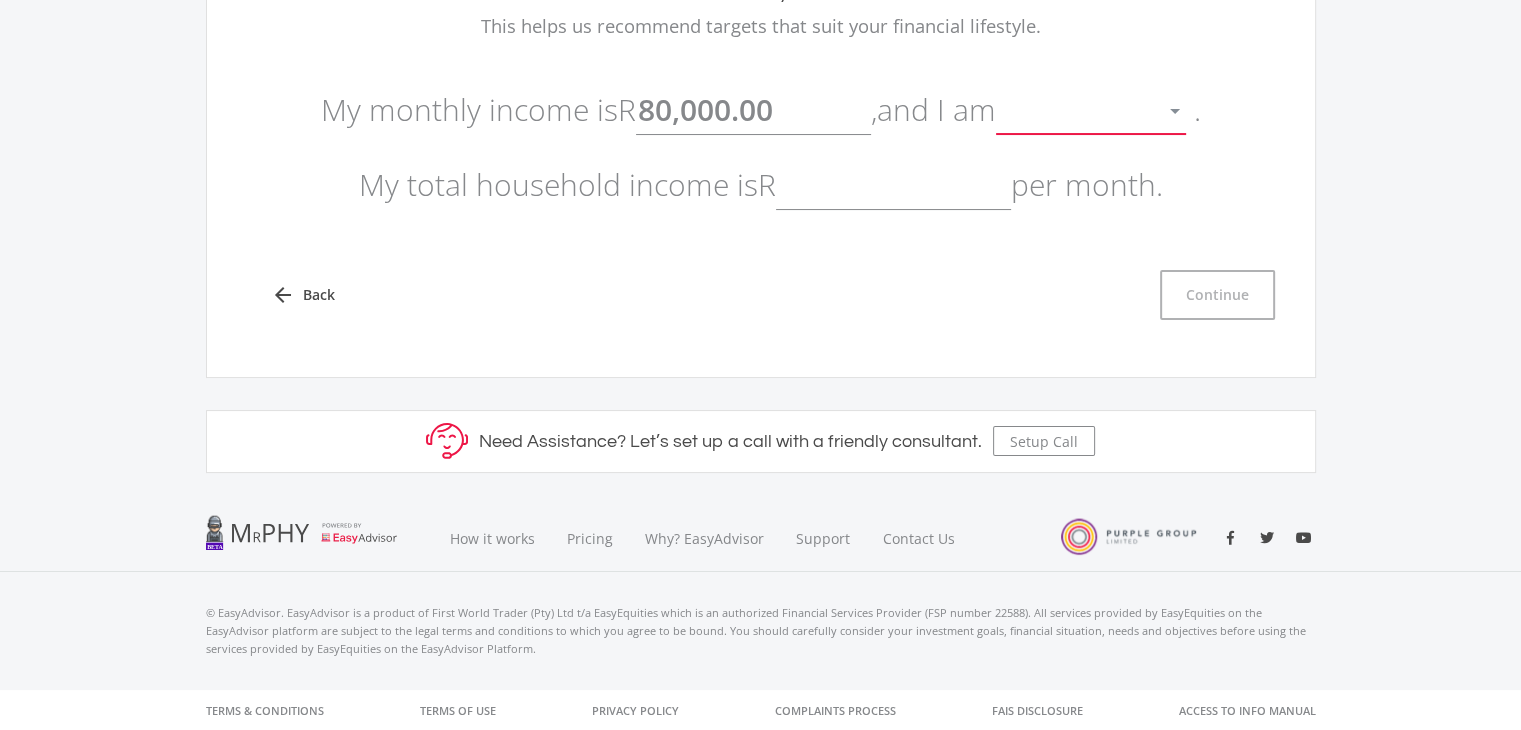 click at bounding box center (1175, 112) 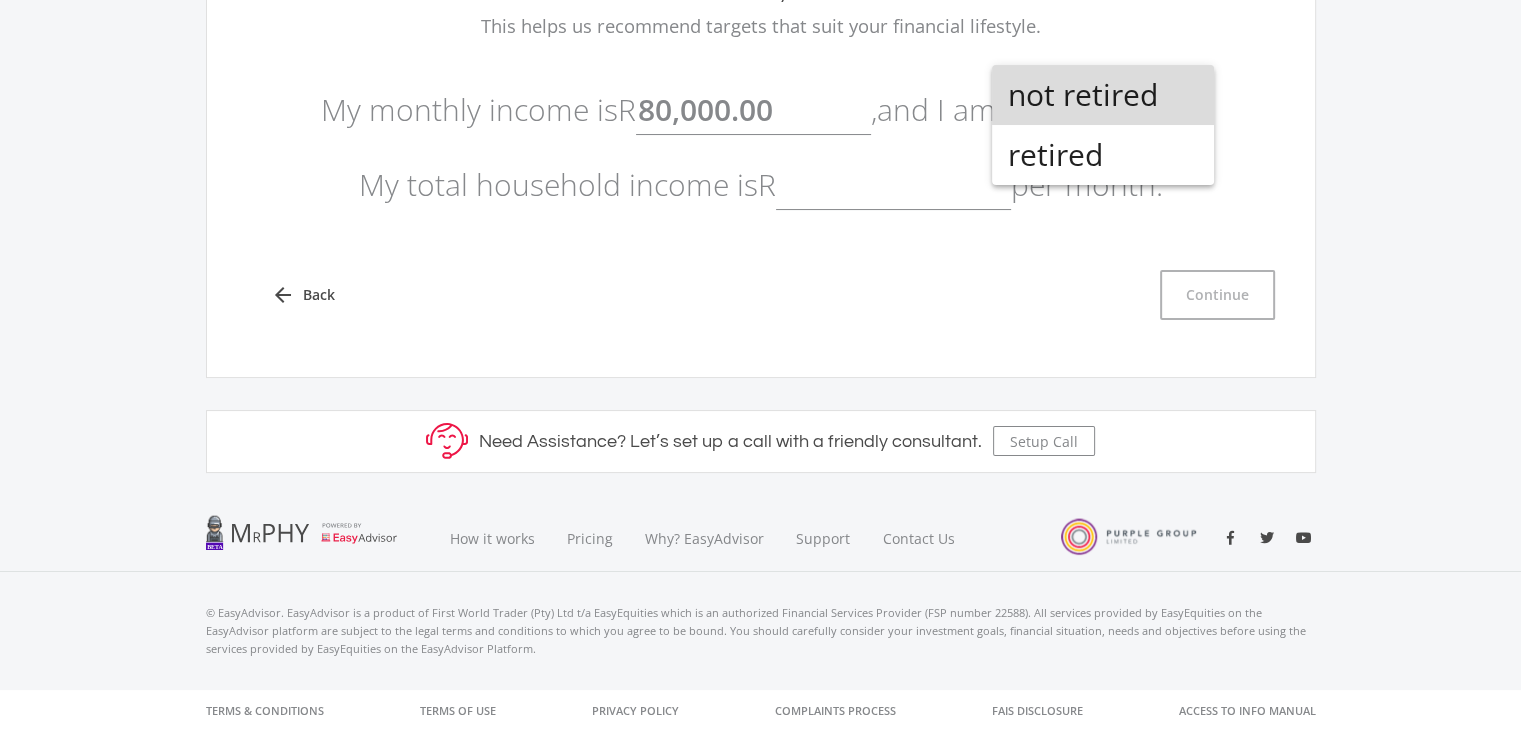click on "not retired" at bounding box center [1103, 95] 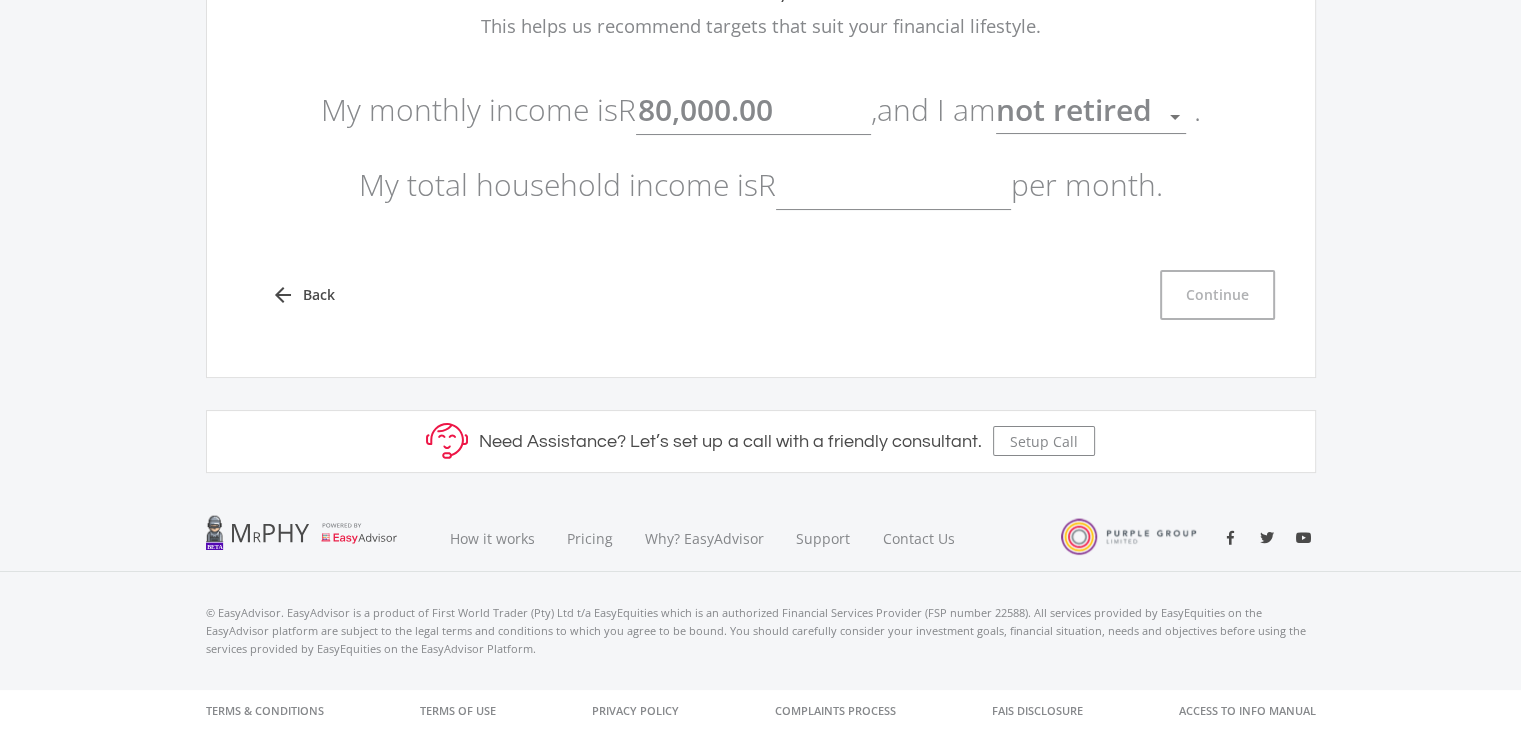 click 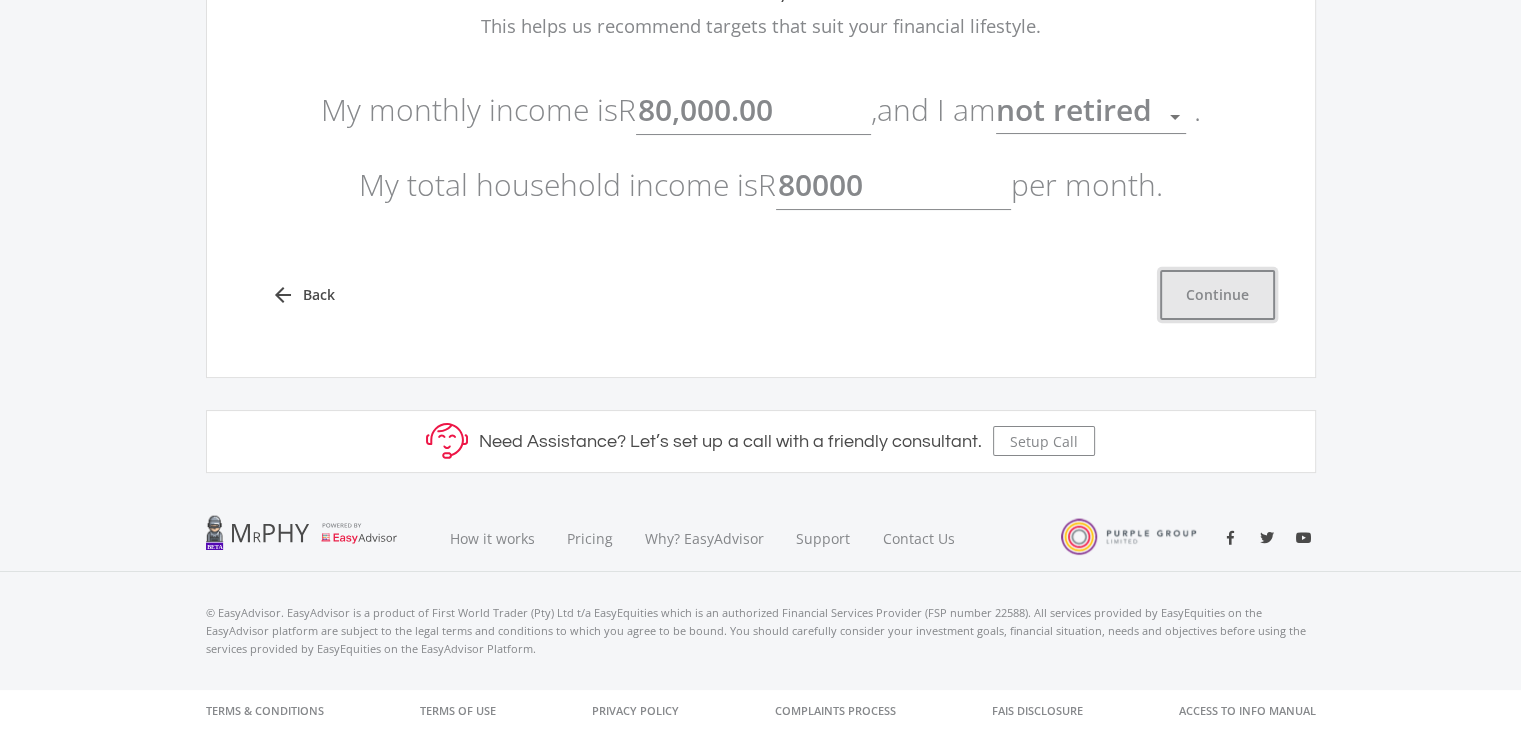 type on "80,000.00" 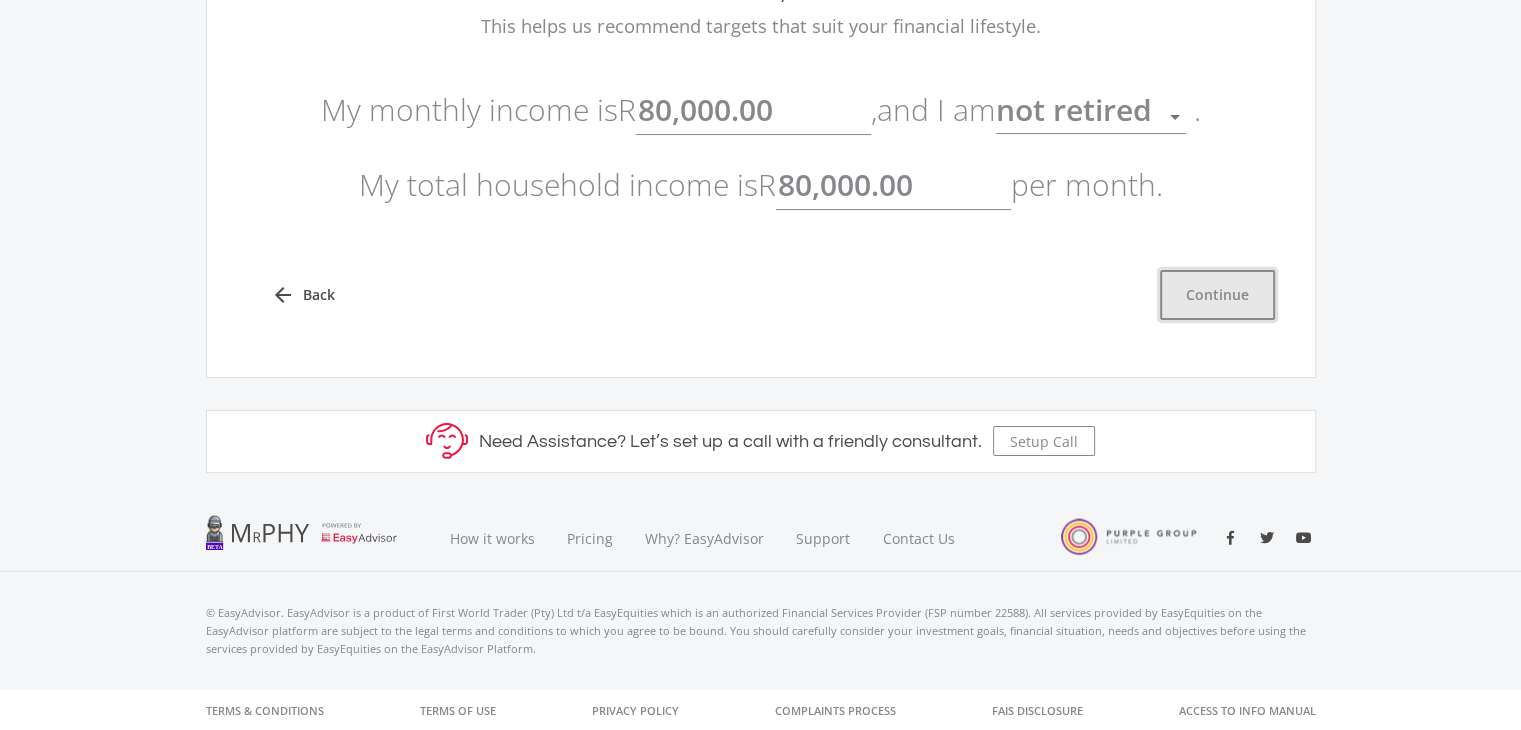 click on "Continue" 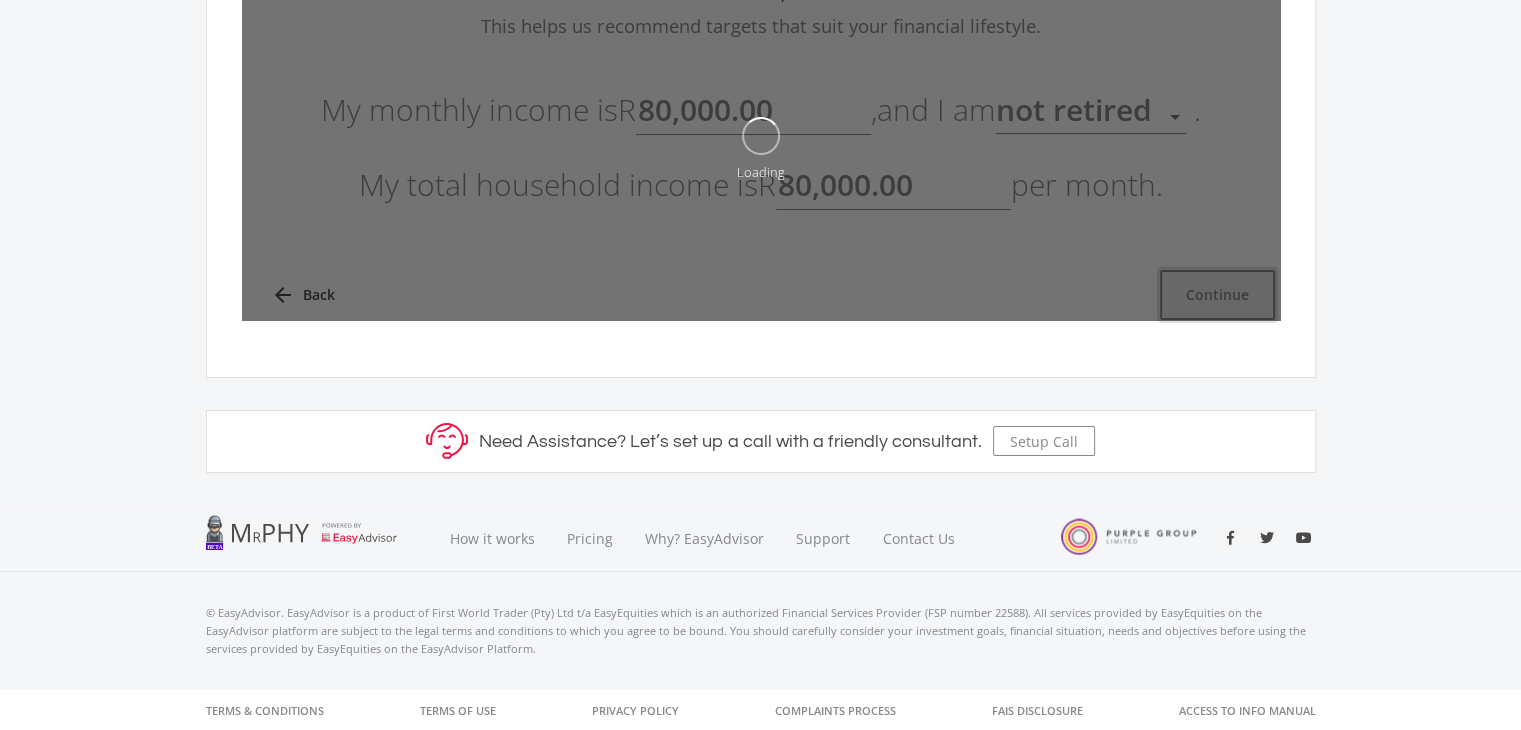 type on "80000" 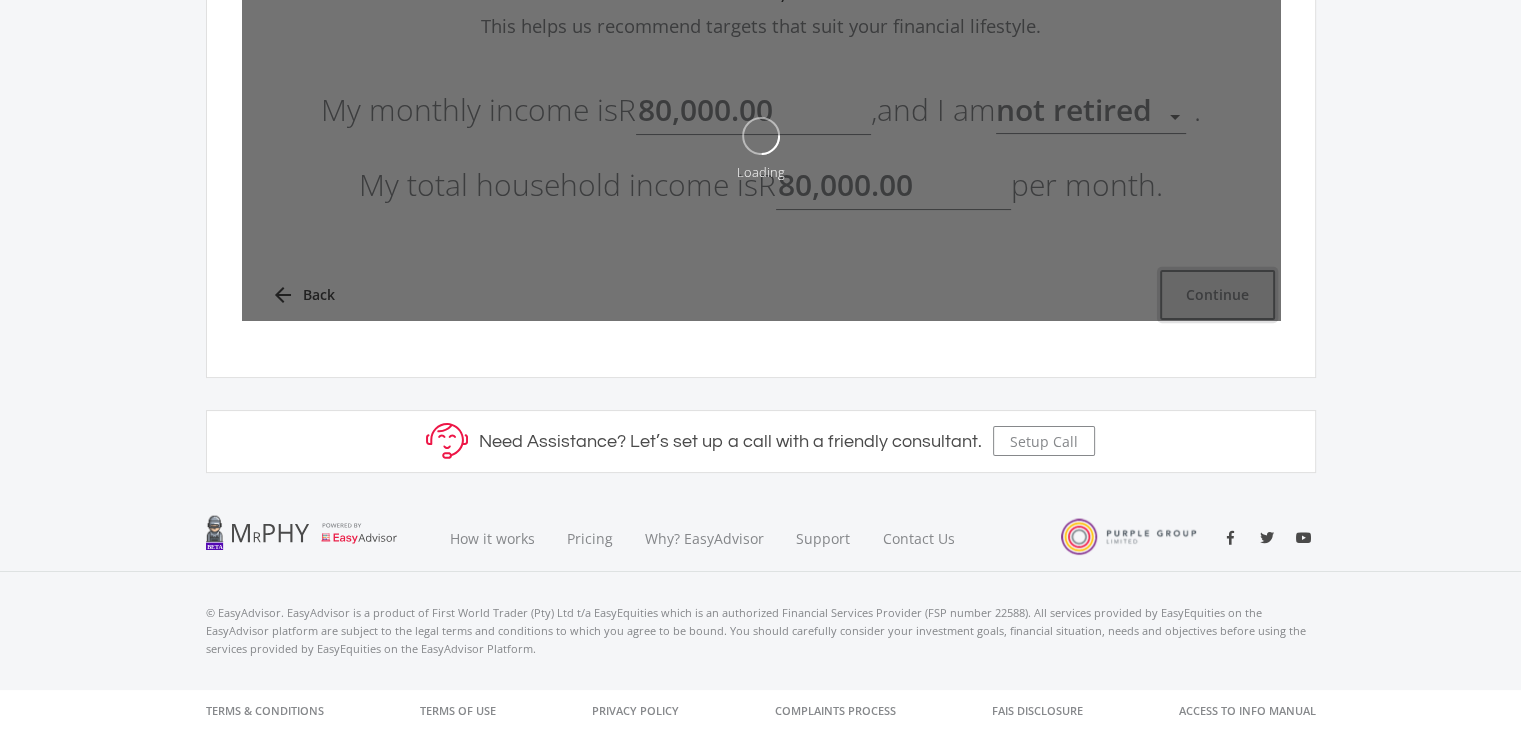 type on "80000" 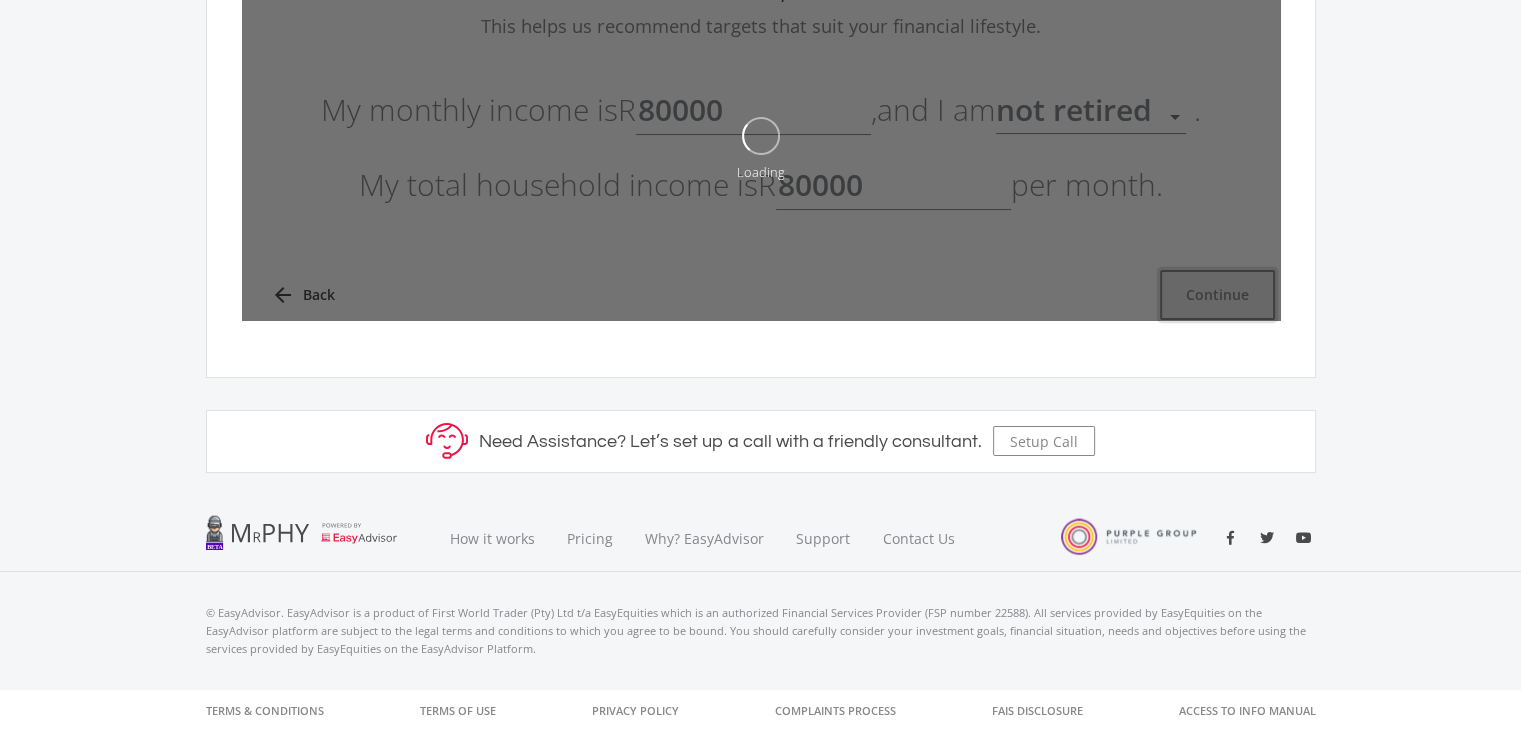 type on "80,000.00" 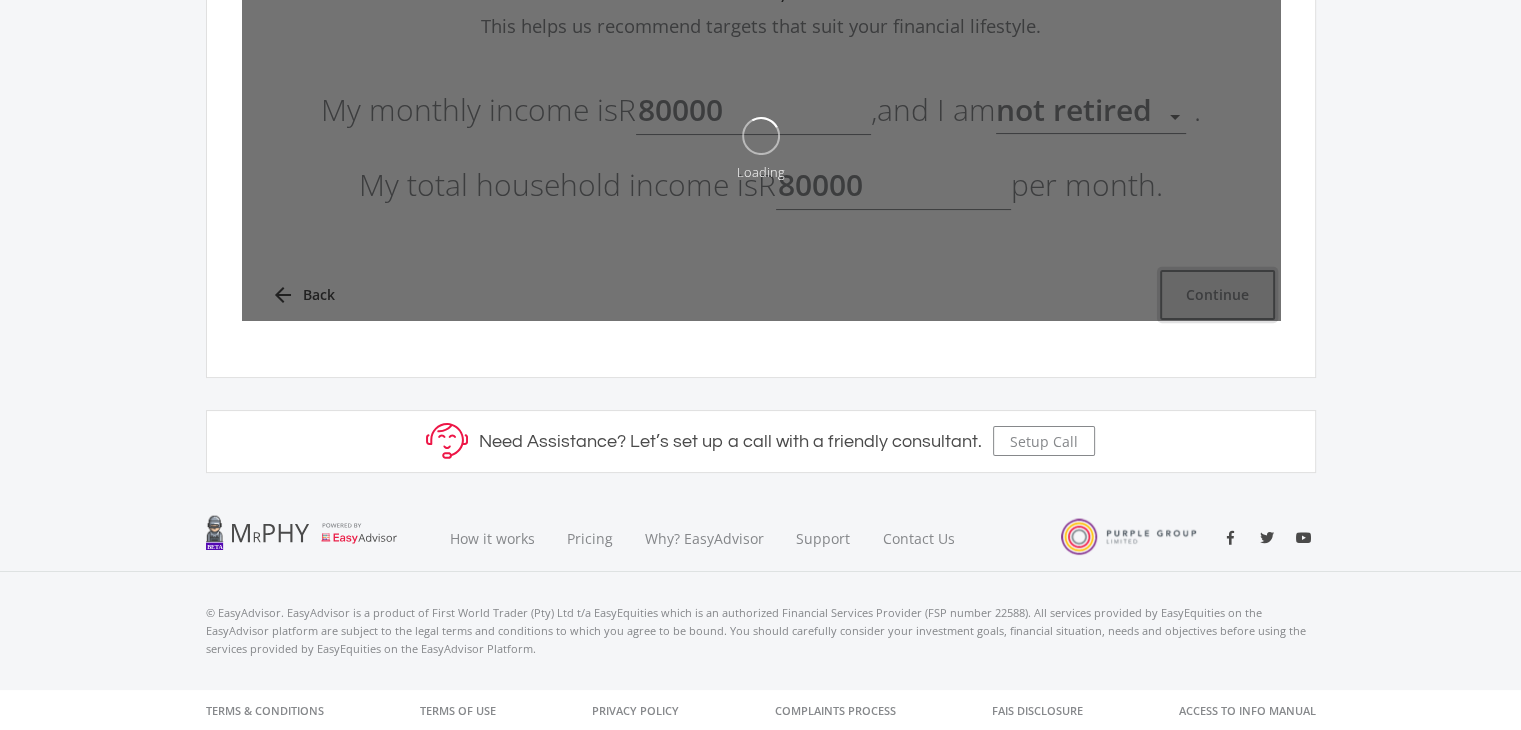 type on "80,000.00" 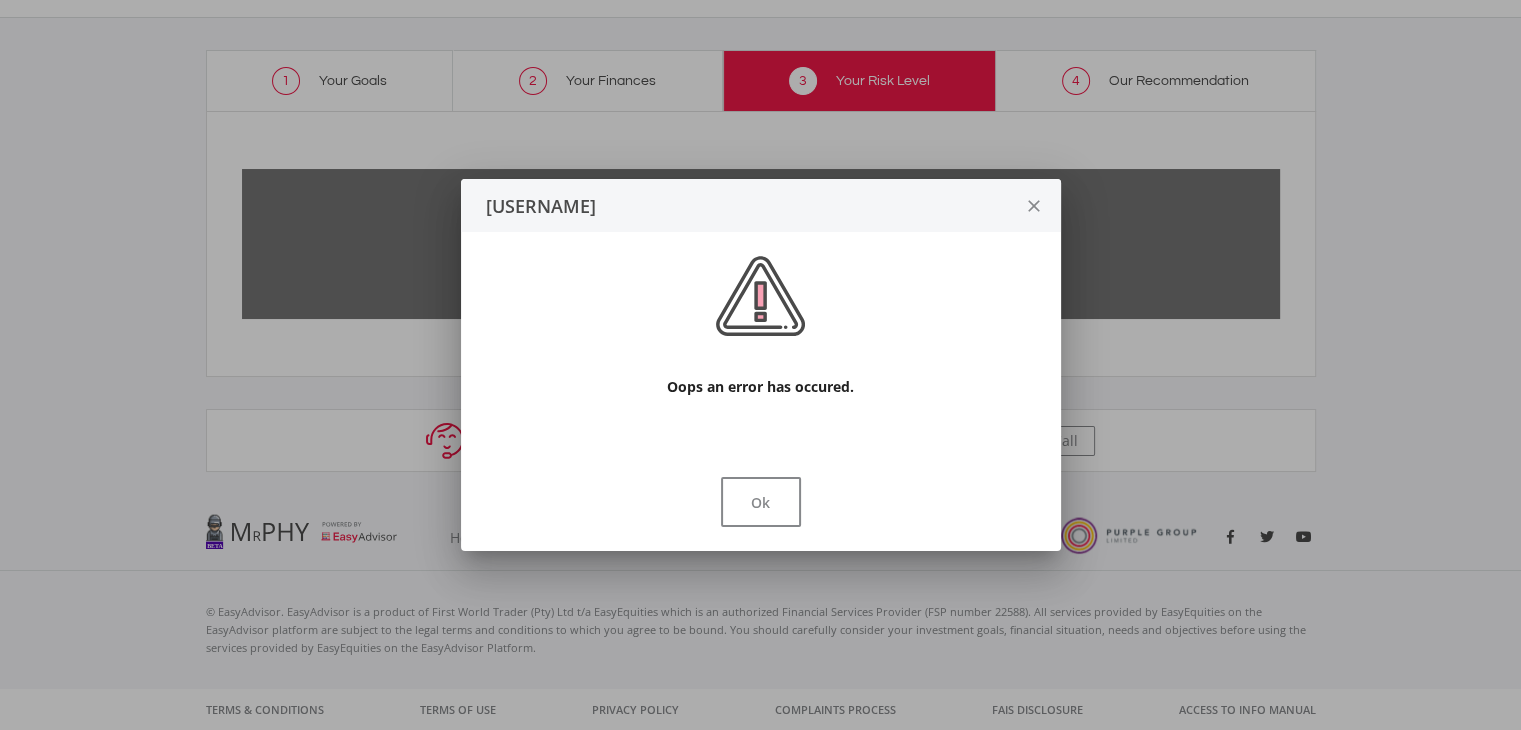 scroll, scrollTop: 0, scrollLeft: 0, axis: both 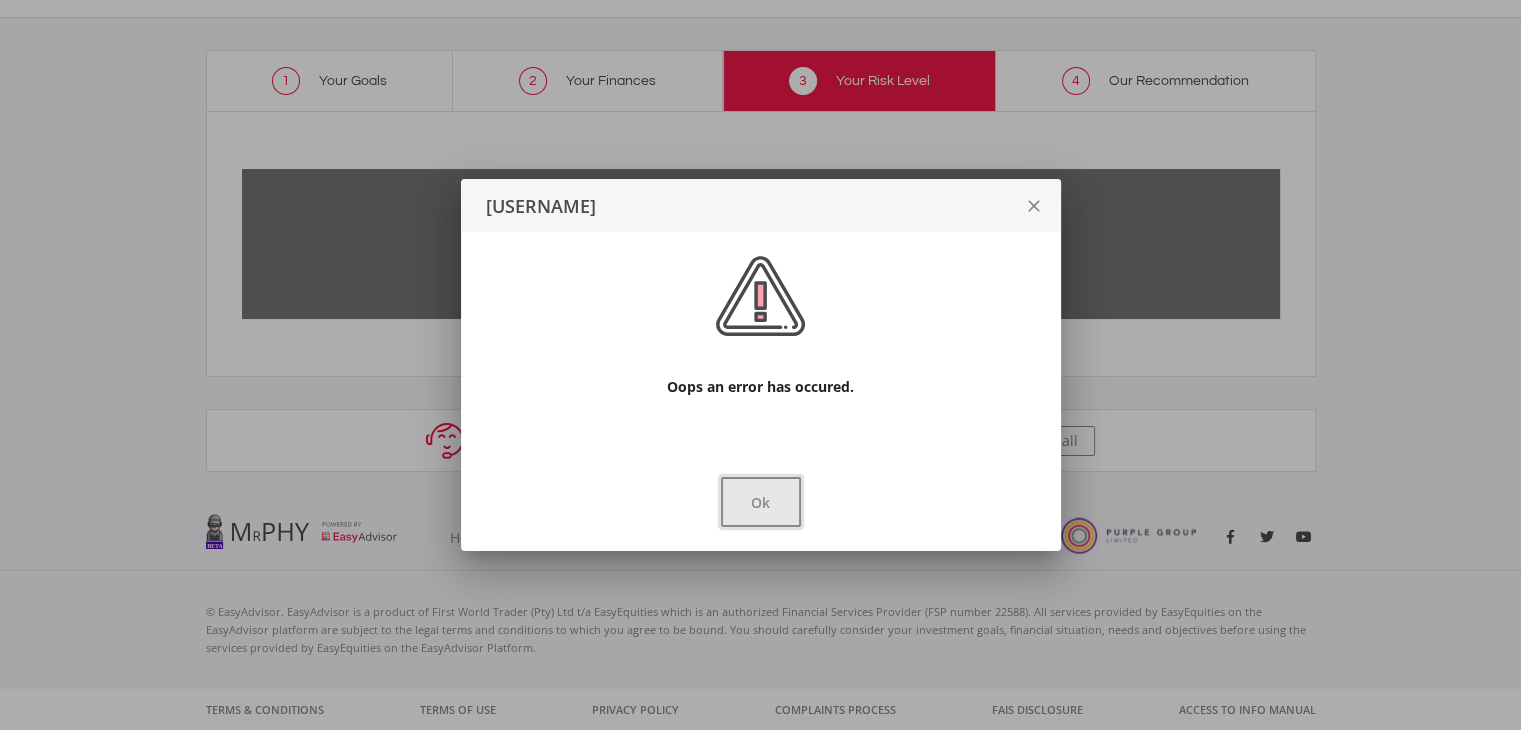 click on "Ok" at bounding box center (761, 502) 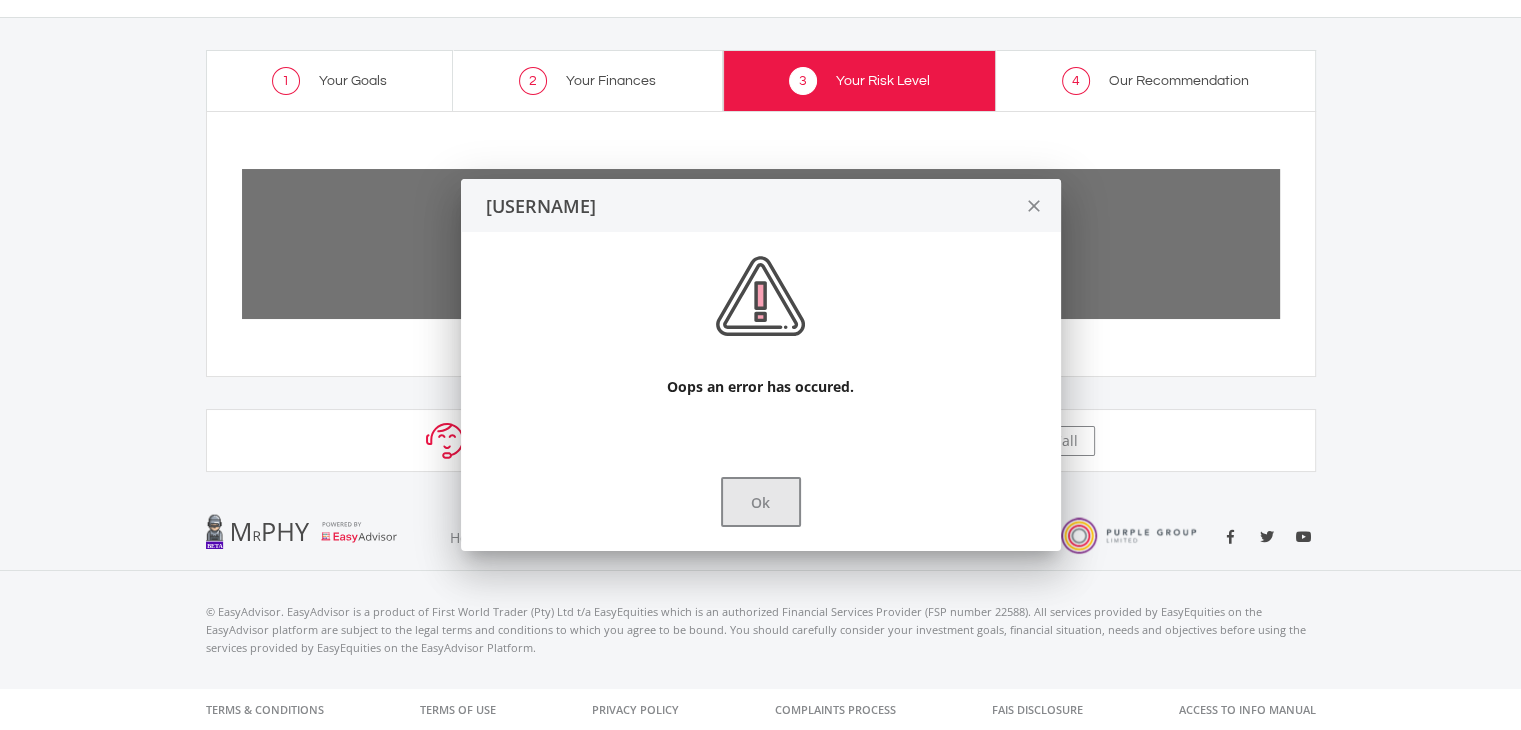 scroll, scrollTop: 63, scrollLeft: 0, axis: vertical 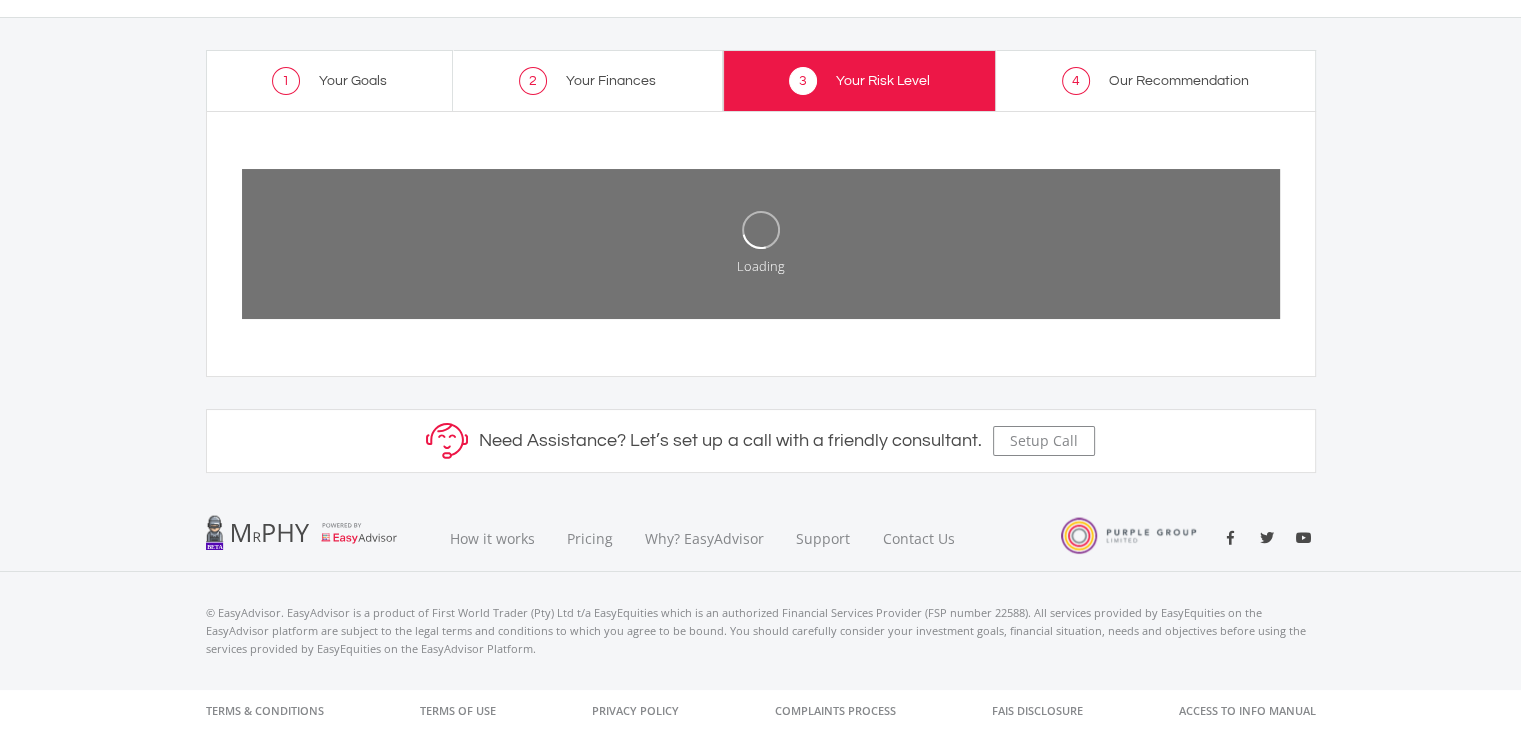 click on "1
Your Goals
2
Your Finances
3
Your Risk Level
4
Our Recommendation
Your Risk Level
Loading
Need Assistance? Let’s set up a call with a  friendly consultant.
Setup Call" 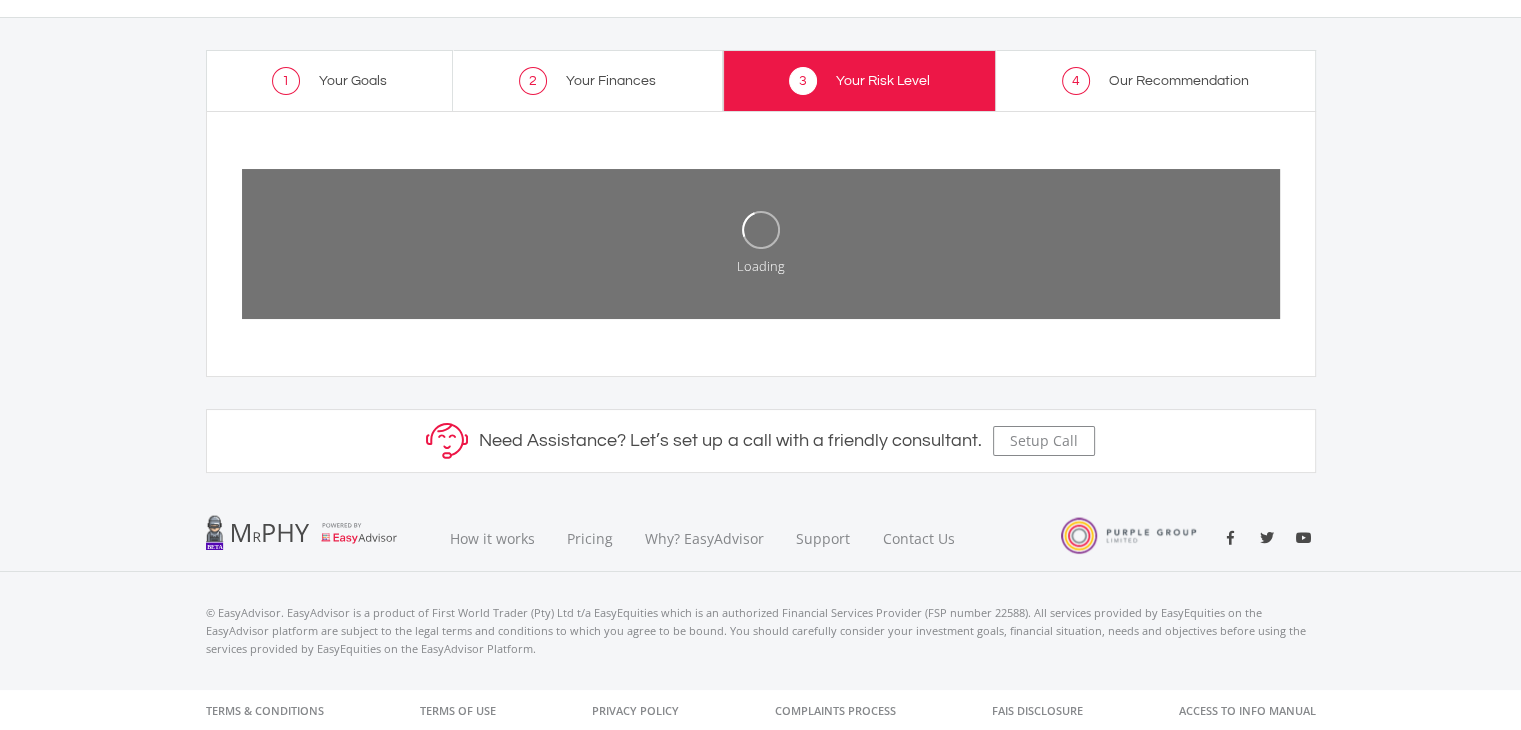 click on "1
Your Goals" 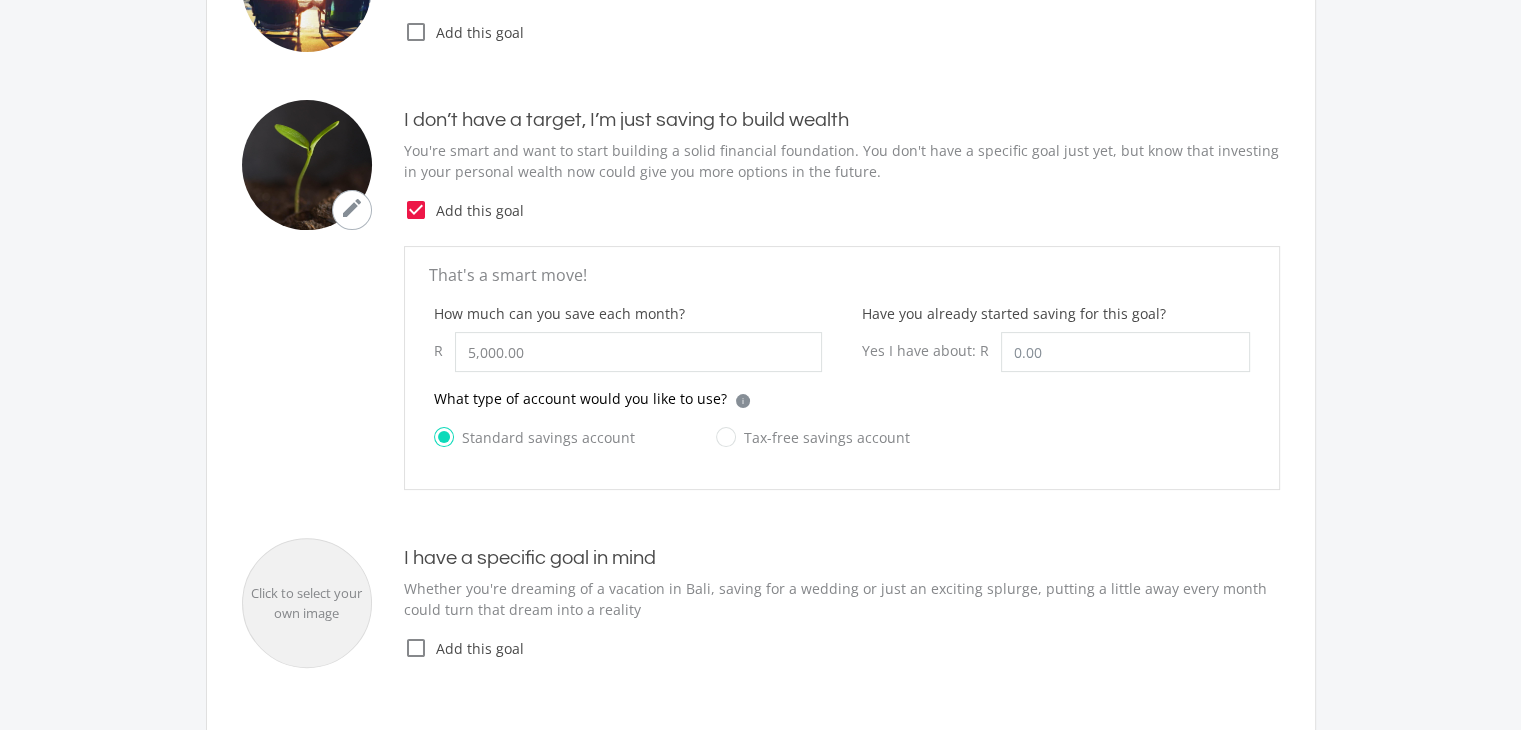 scroll, scrollTop: 423, scrollLeft: 0, axis: vertical 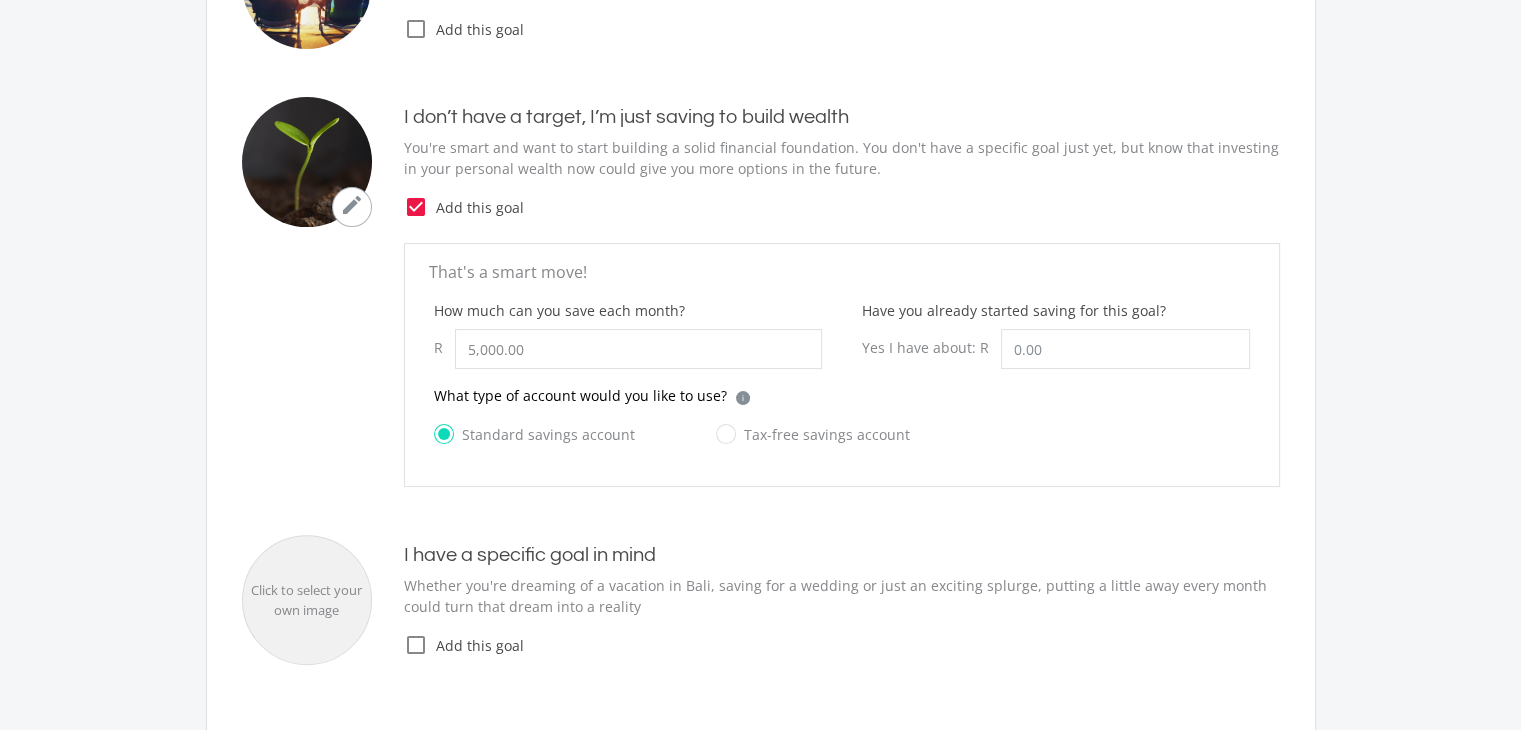 click on "Tax-free savings account" 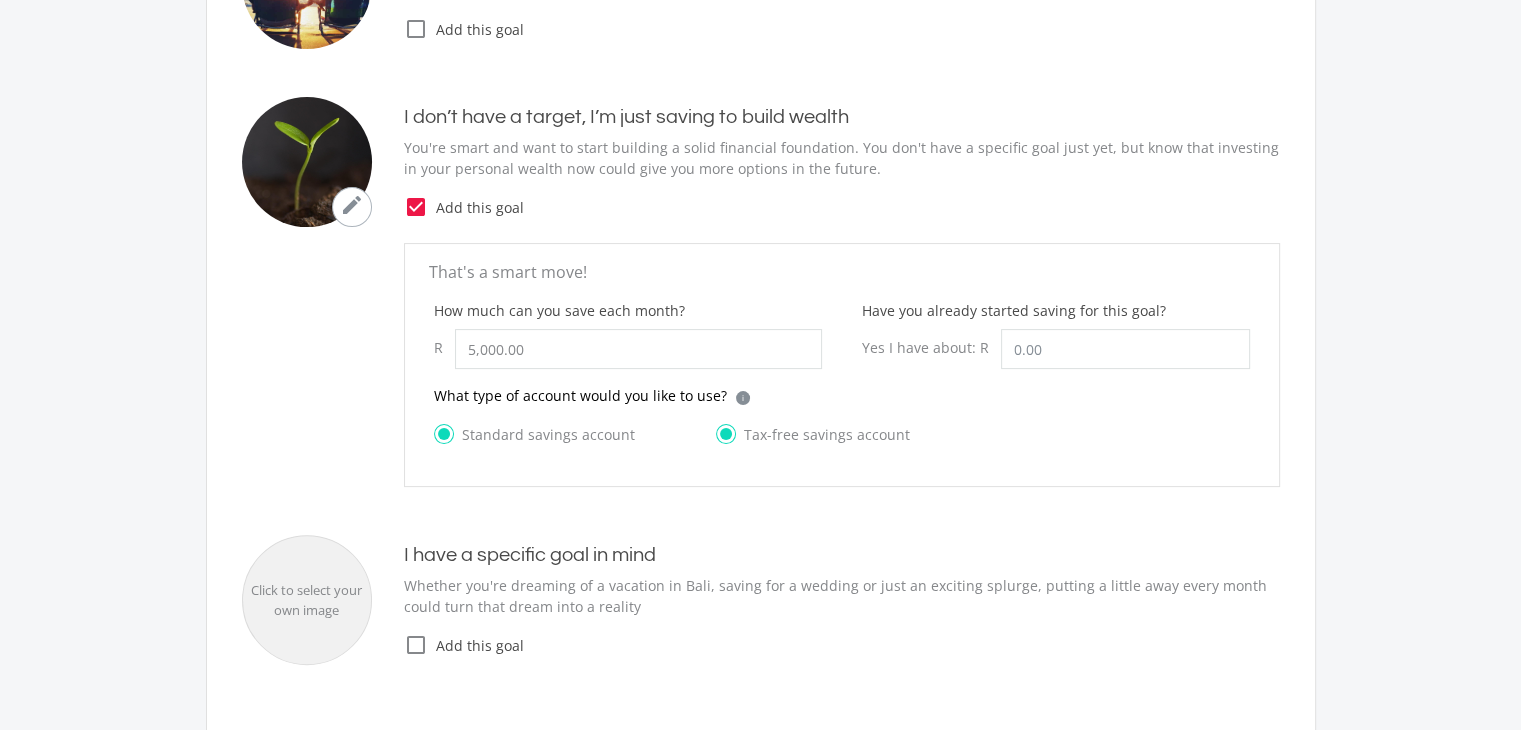 radio on "false" 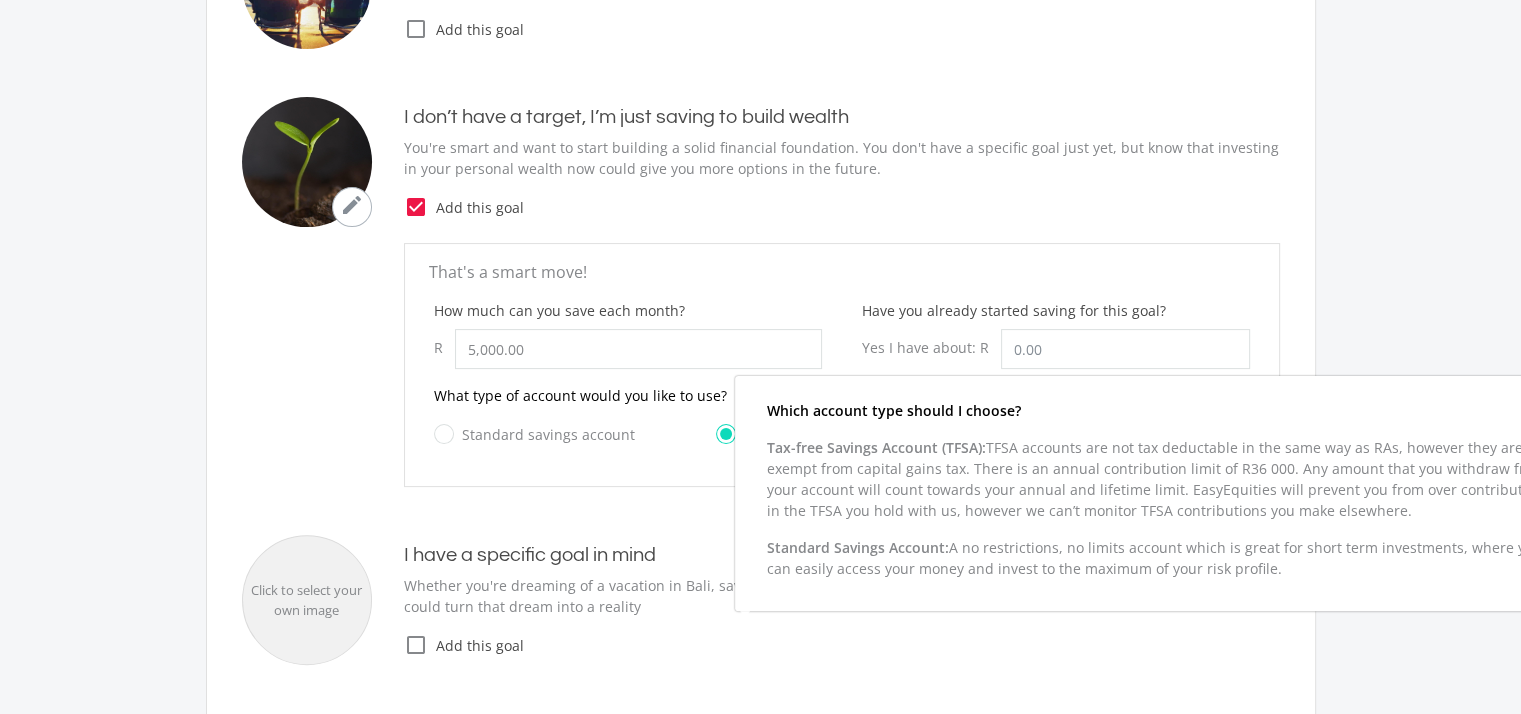 click on "Which account type should I choose?
Tax-free Savings Account (TFSA):  TFSA accounts are not tax deductable in the same way as RAs, however they are exempt from capital gains tax. There is an annual contribution limit of R36 000. Any amount that you withdraw from your account will count towards your annual and lifetime limit. EasyEquities will prevent you from over contributing in the TFSA you hold with us, however we can’t monitor TFSA contributions you make elsewhere.
Standard Savings Account:  A no restrictions, no limits account which is great for short term investments, where you can easily access your money and invest to the maximum of your risk profile." 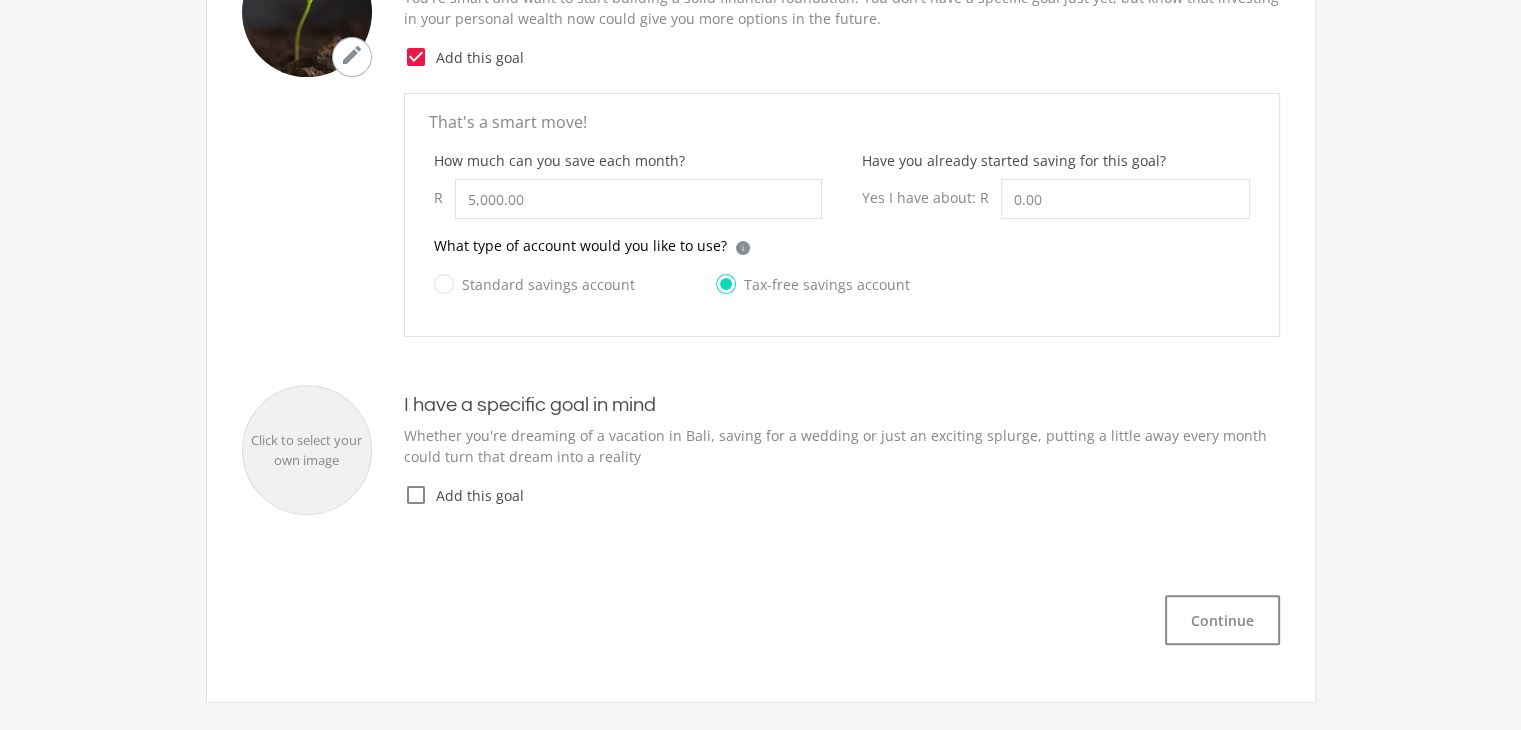 scroll, scrollTop: 623, scrollLeft: 0, axis: vertical 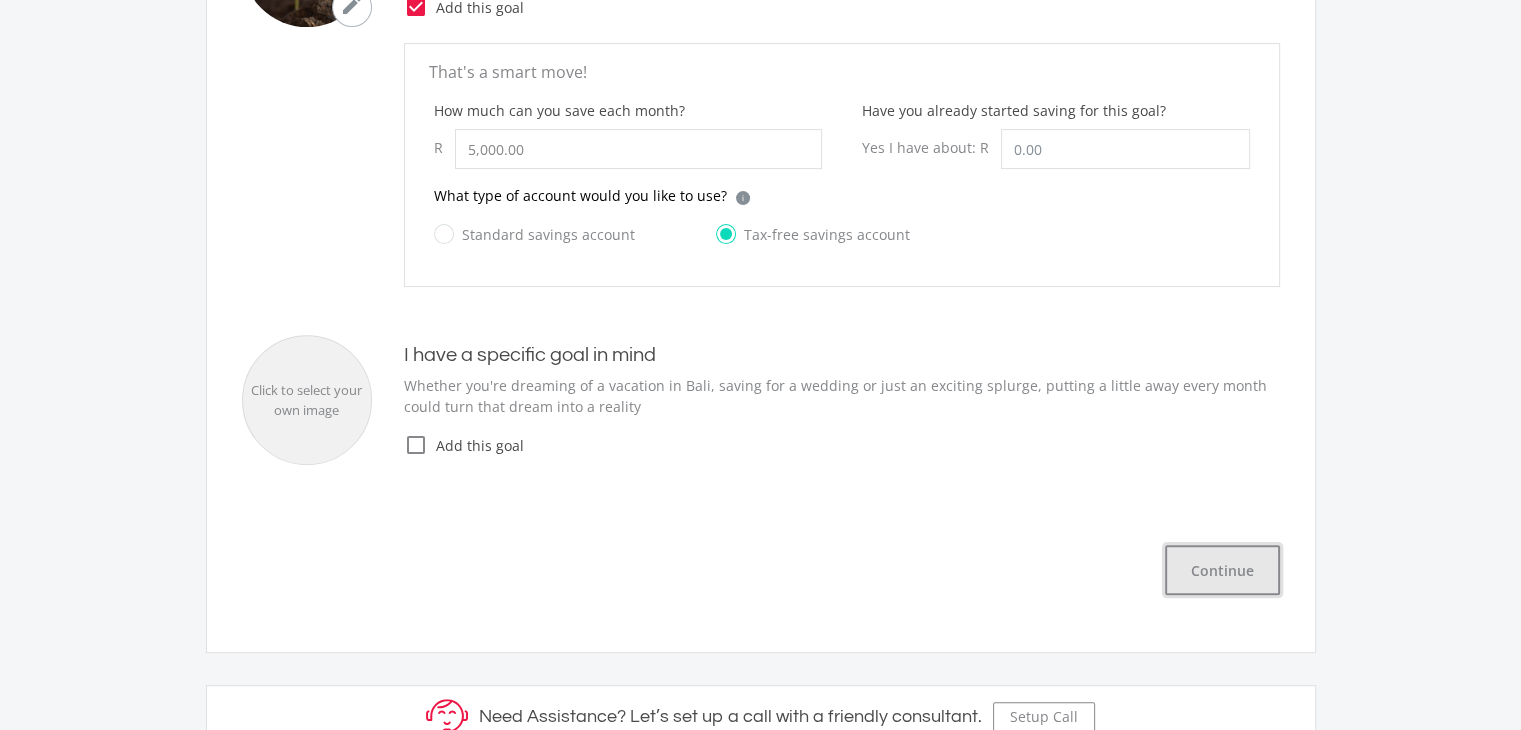 click on "Continue" 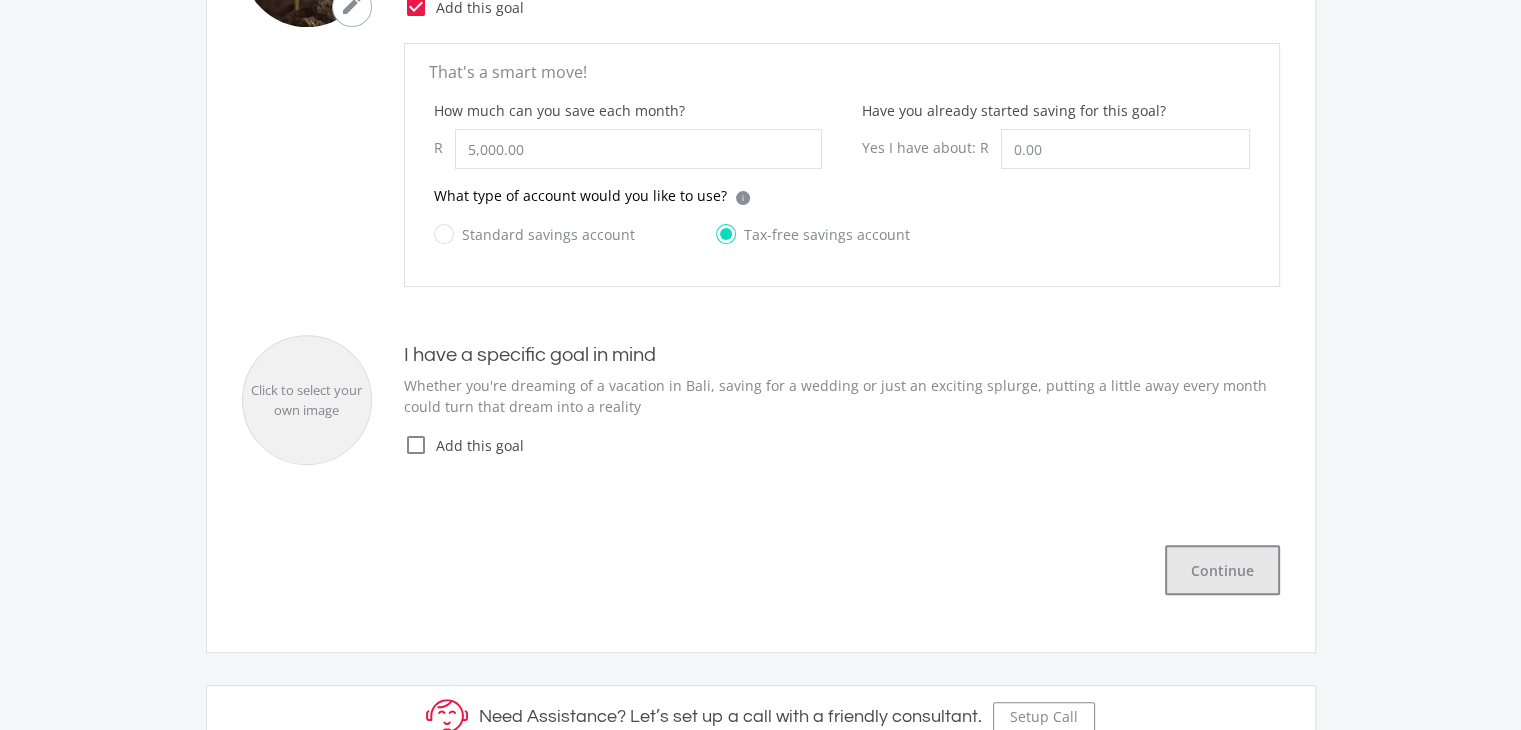 scroll, scrollTop: 252, scrollLeft: 0, axis: vertical 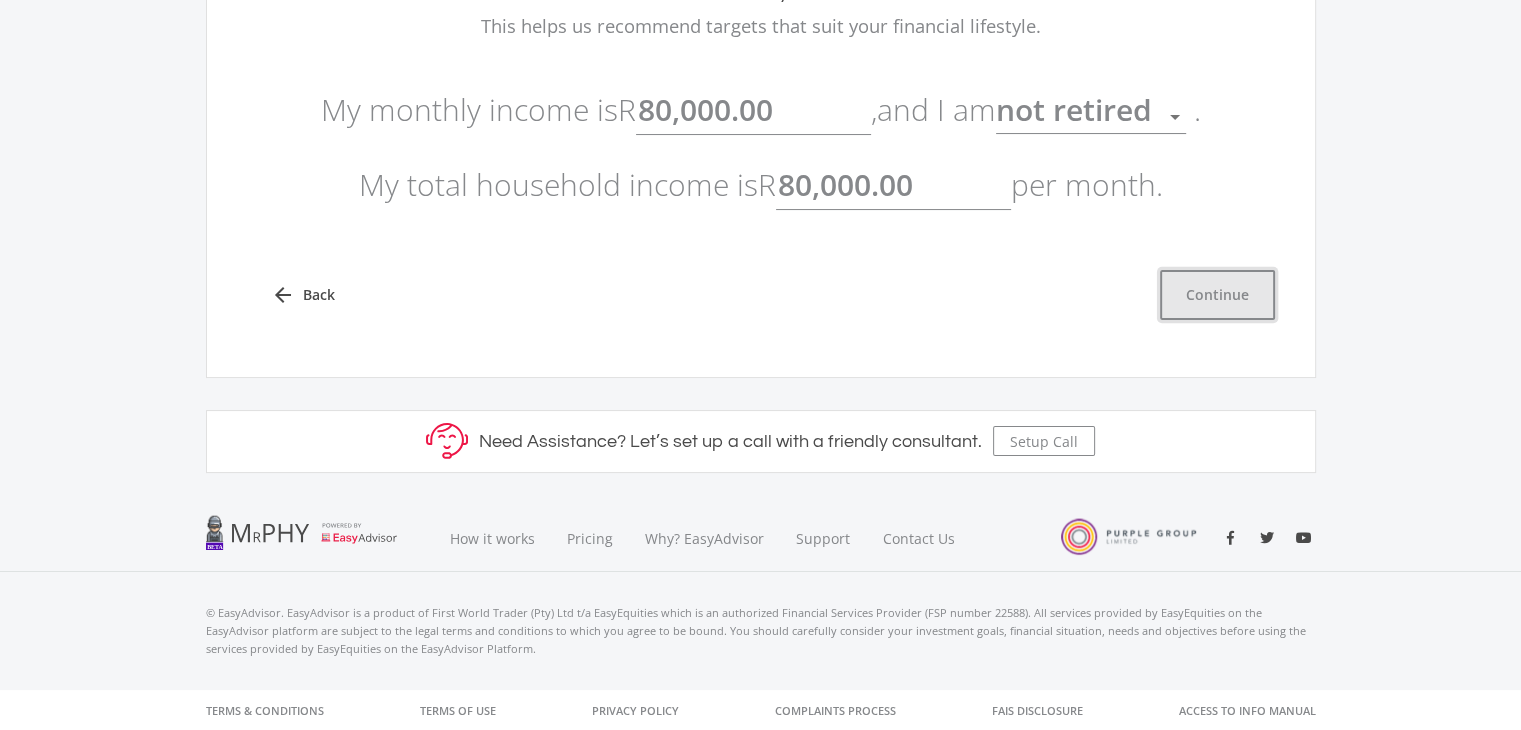 click on "Continue" 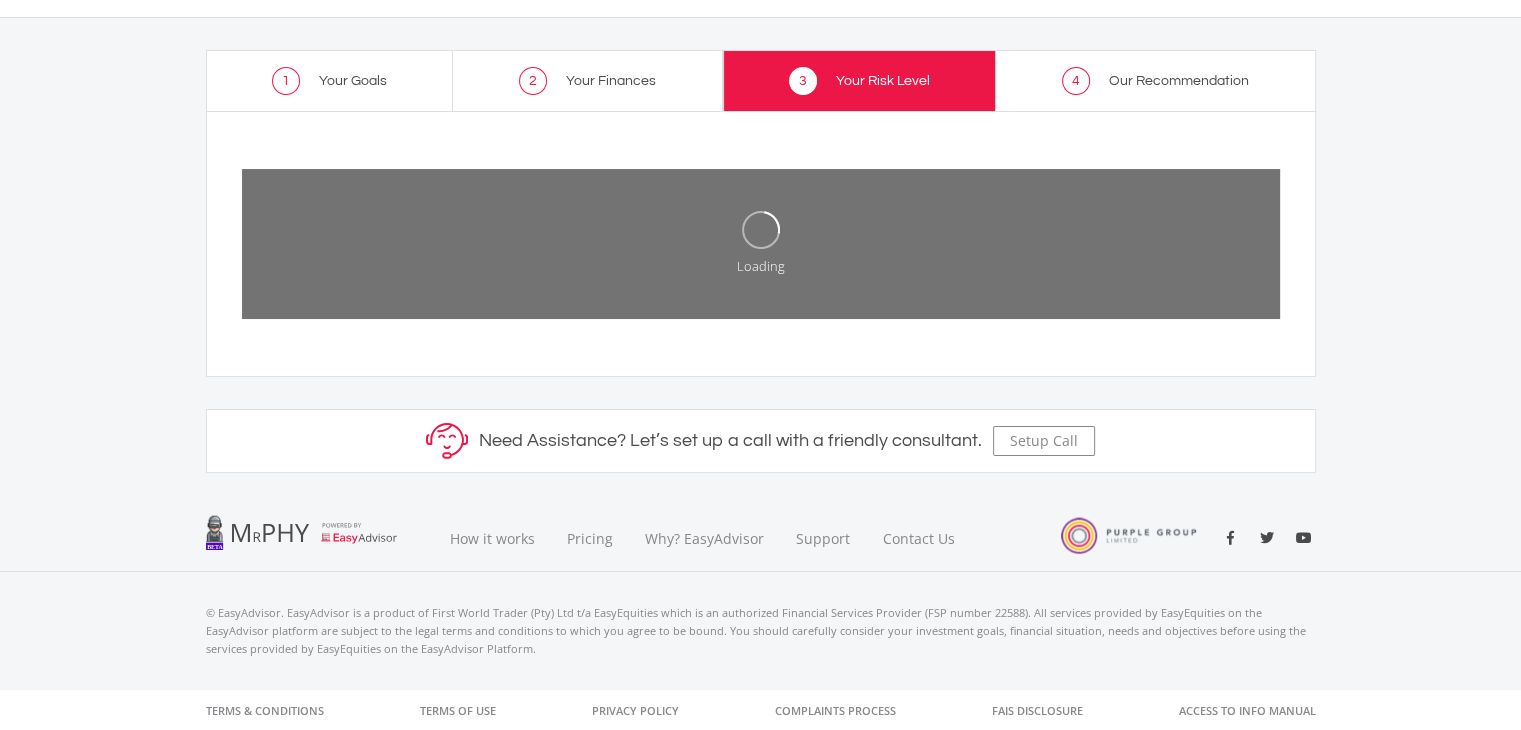 scroll, scrollTop: 0, scrollLeft: 0, axis: both 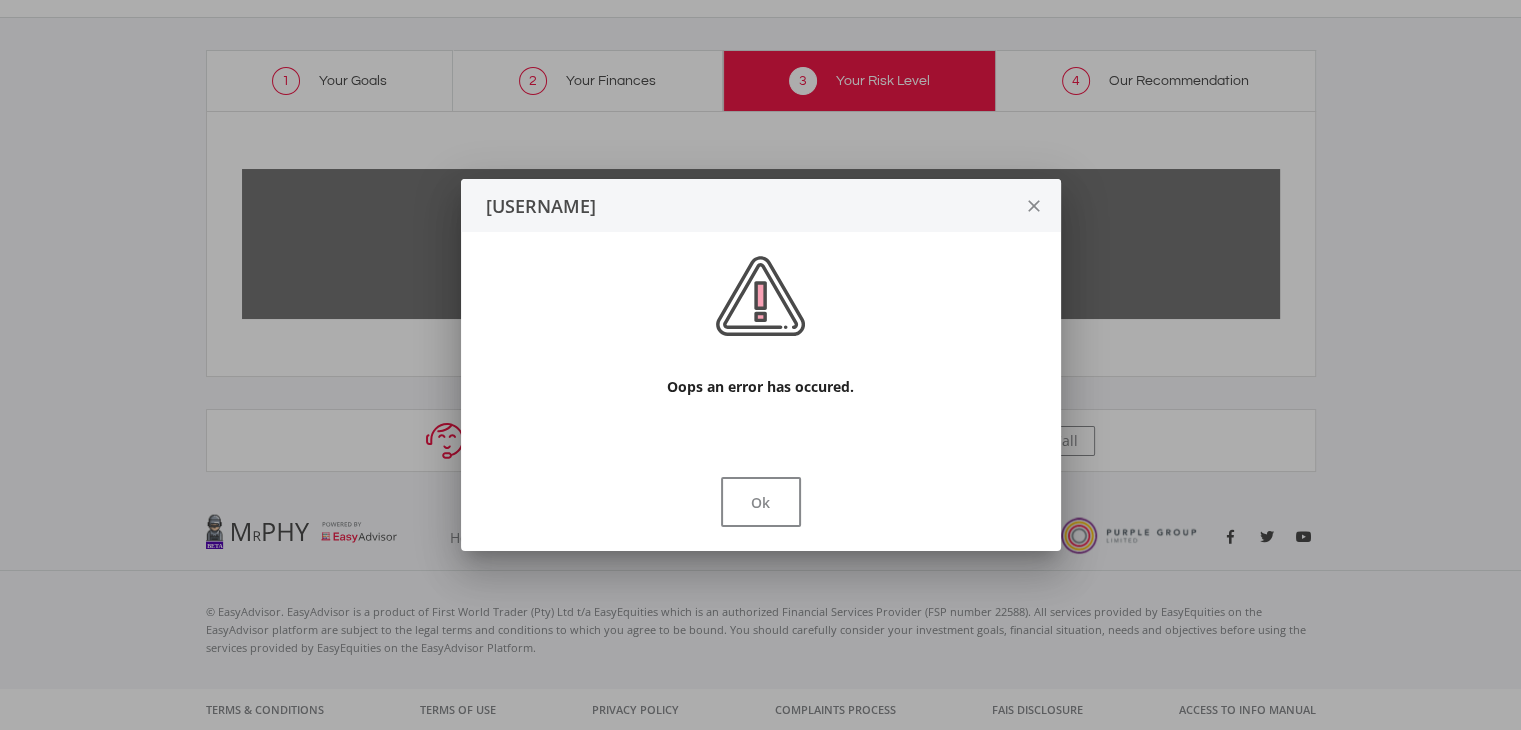 click on "close" at bounding box center [1034, 205] 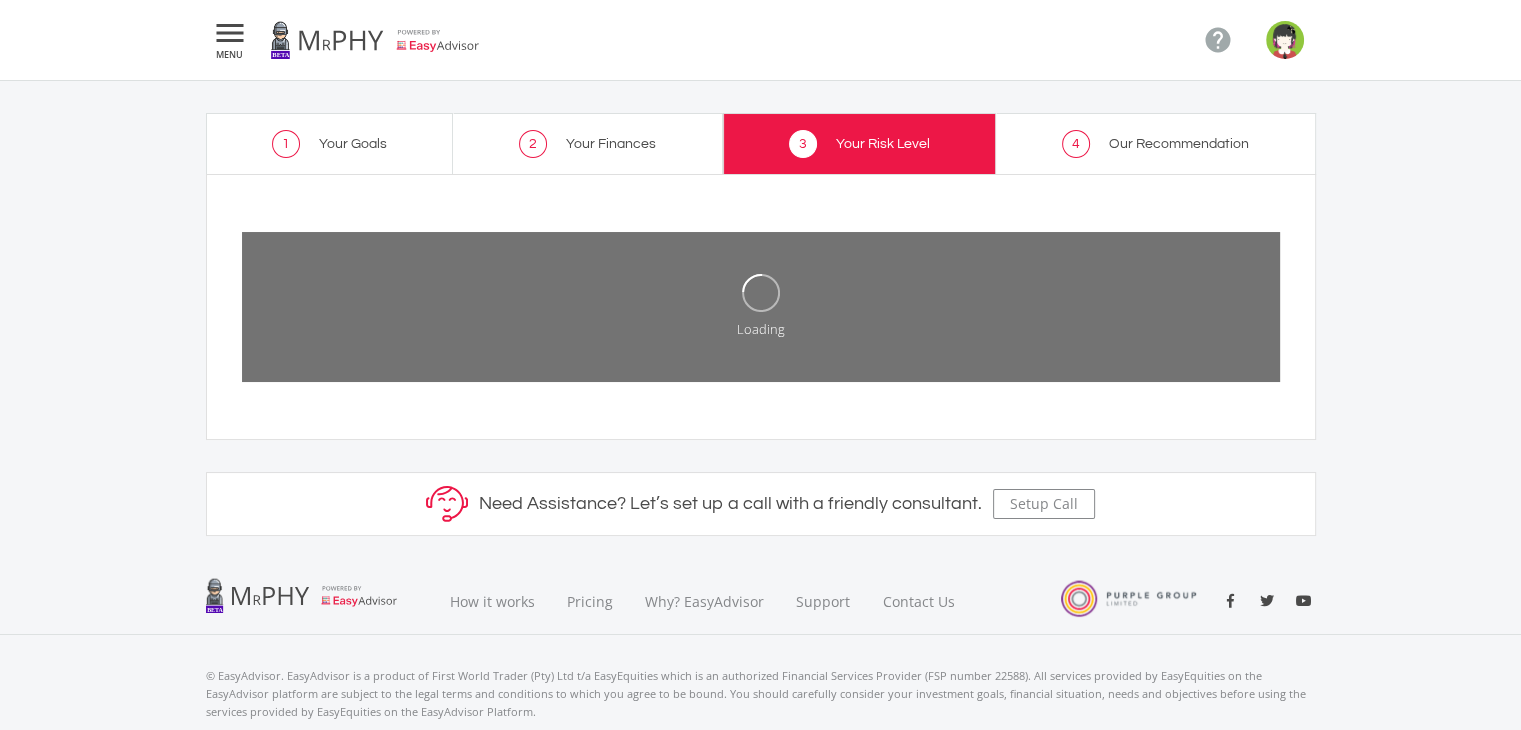 scroll, scrollTop: 63, scrollLeft: 0, axis: vertical 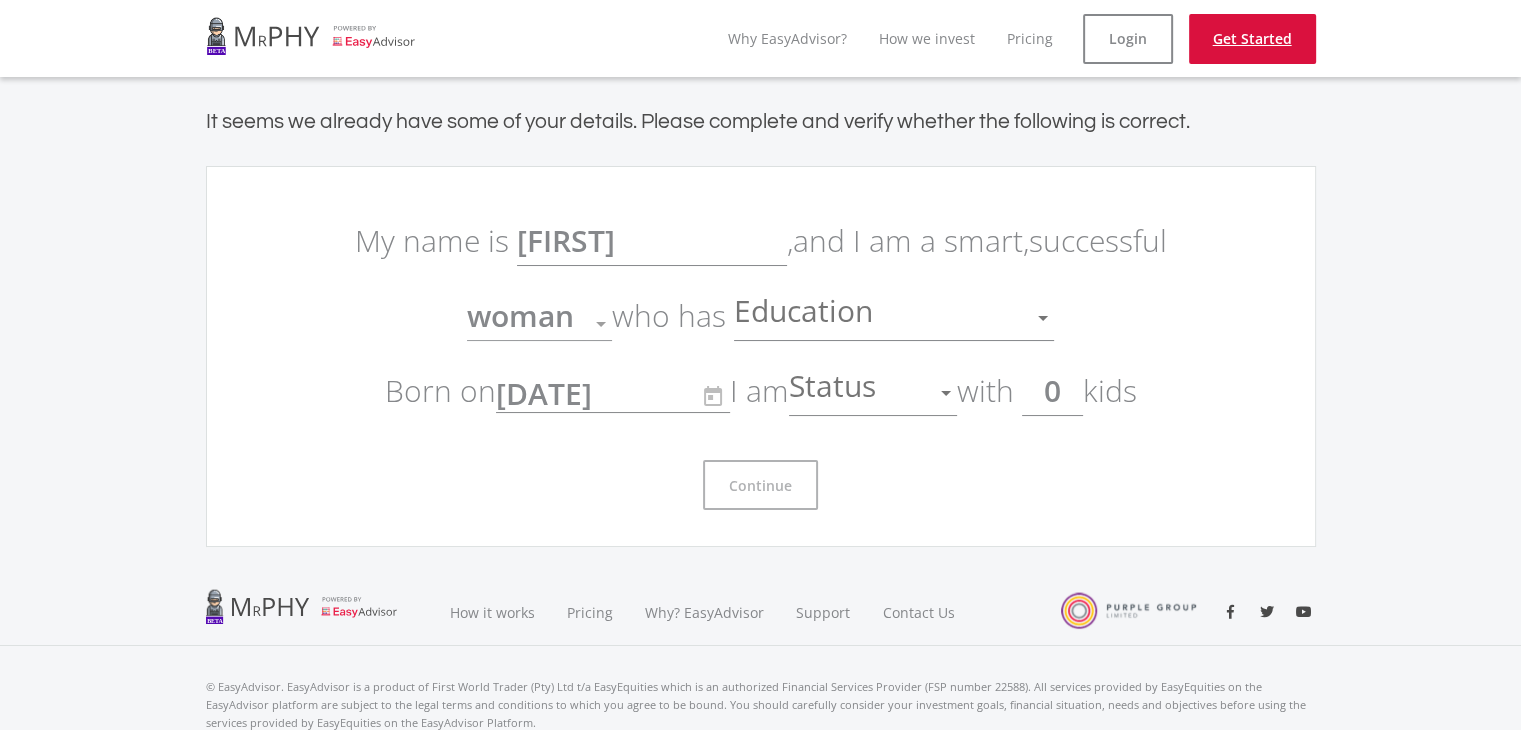 click on "Get Started" at bounding box center (1252, 39) 